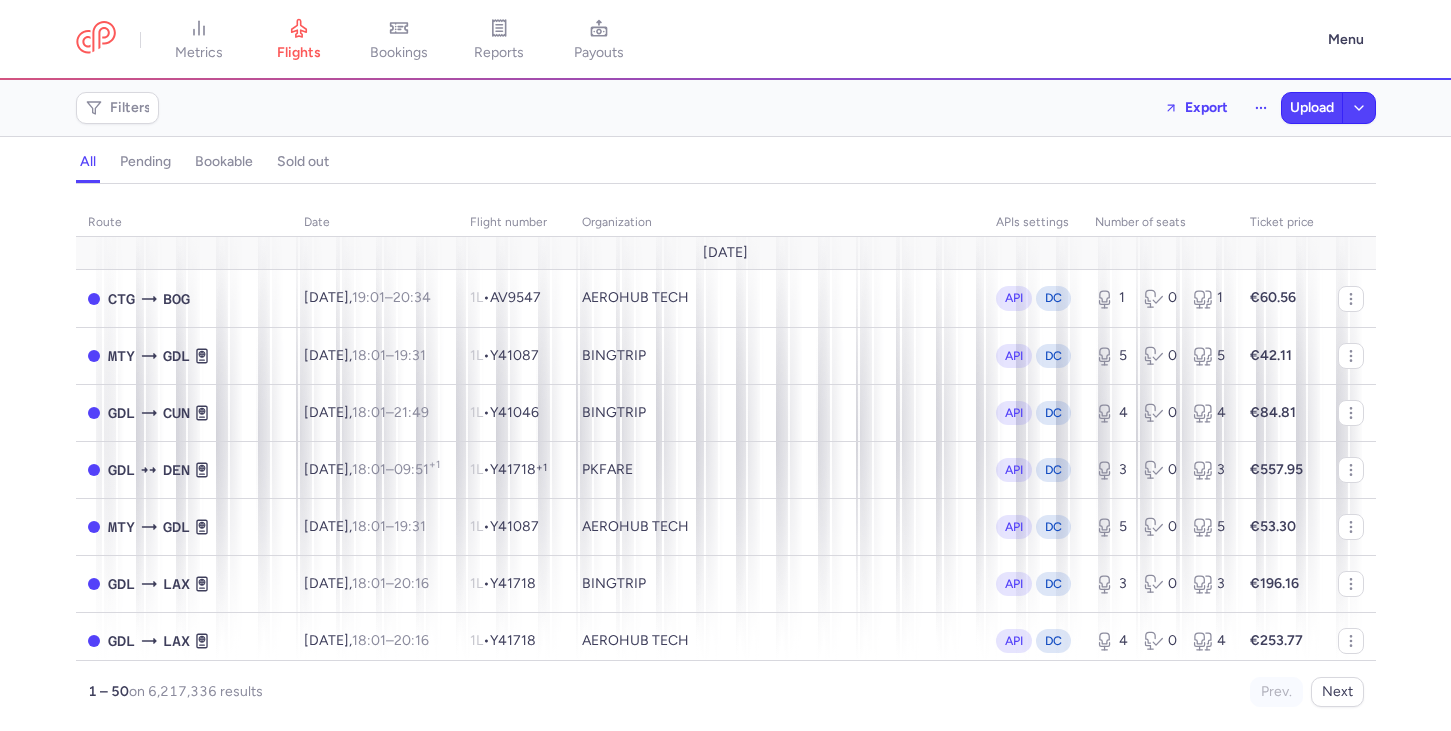 scroll, scrollTop: 0, scrollLeft: 0, axis: both 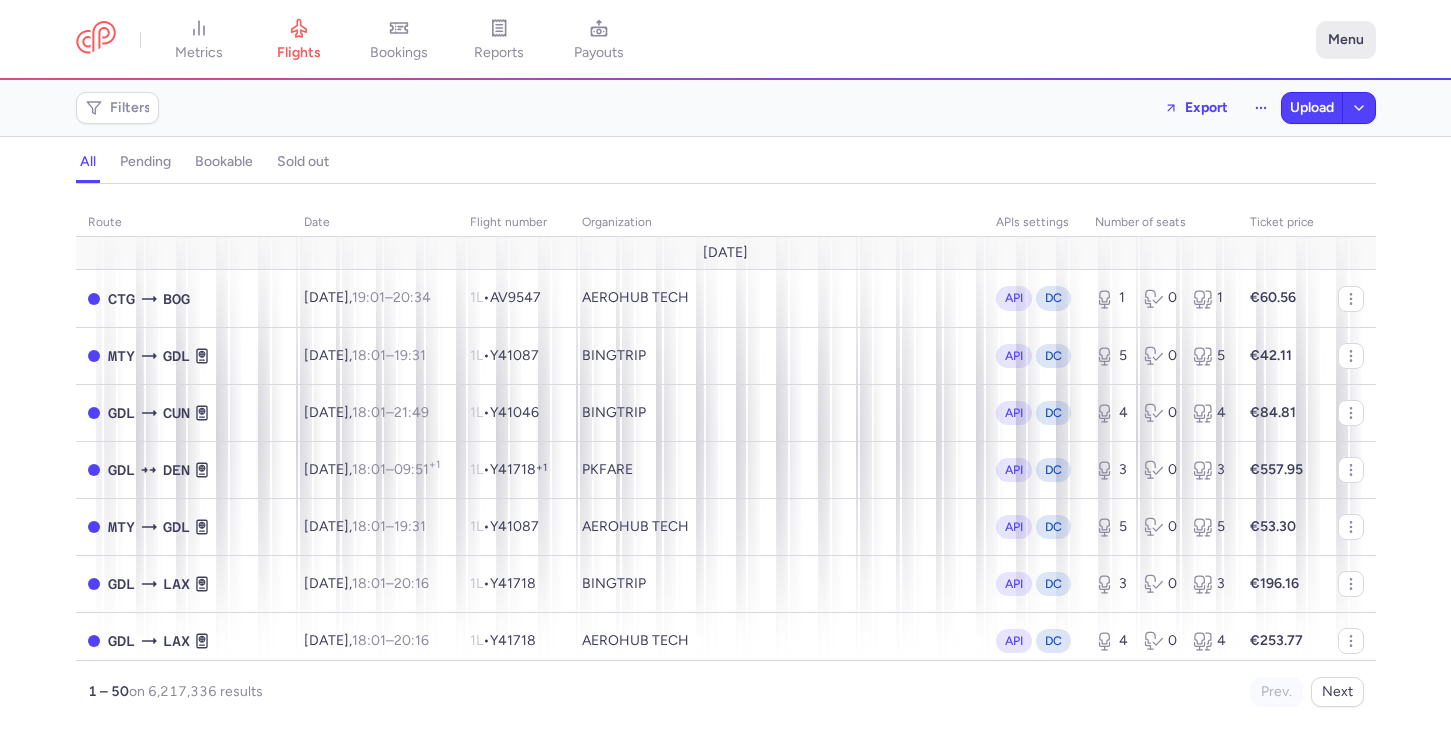 click on "Menu" at bounding box center [1346, 40] 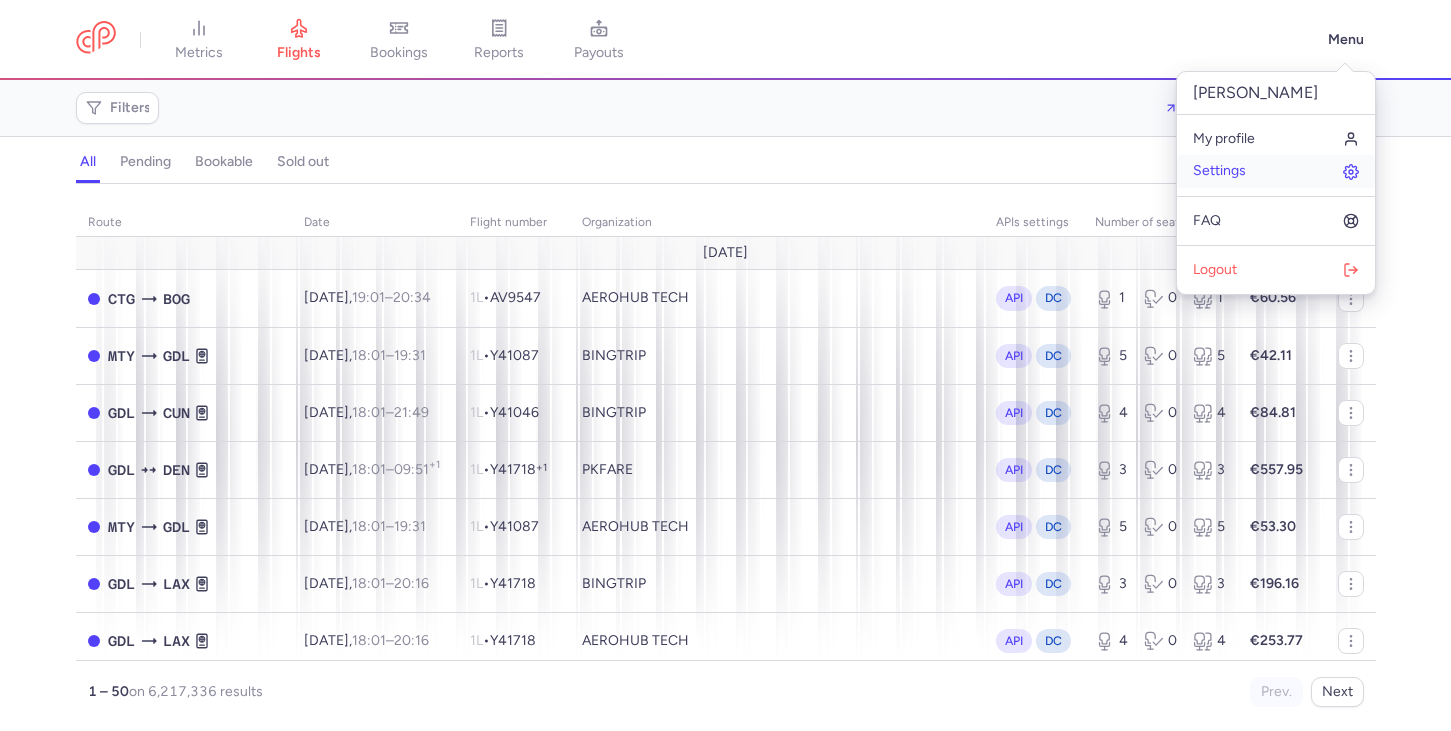 click on "Settings" at bounding box center [1276, 171] 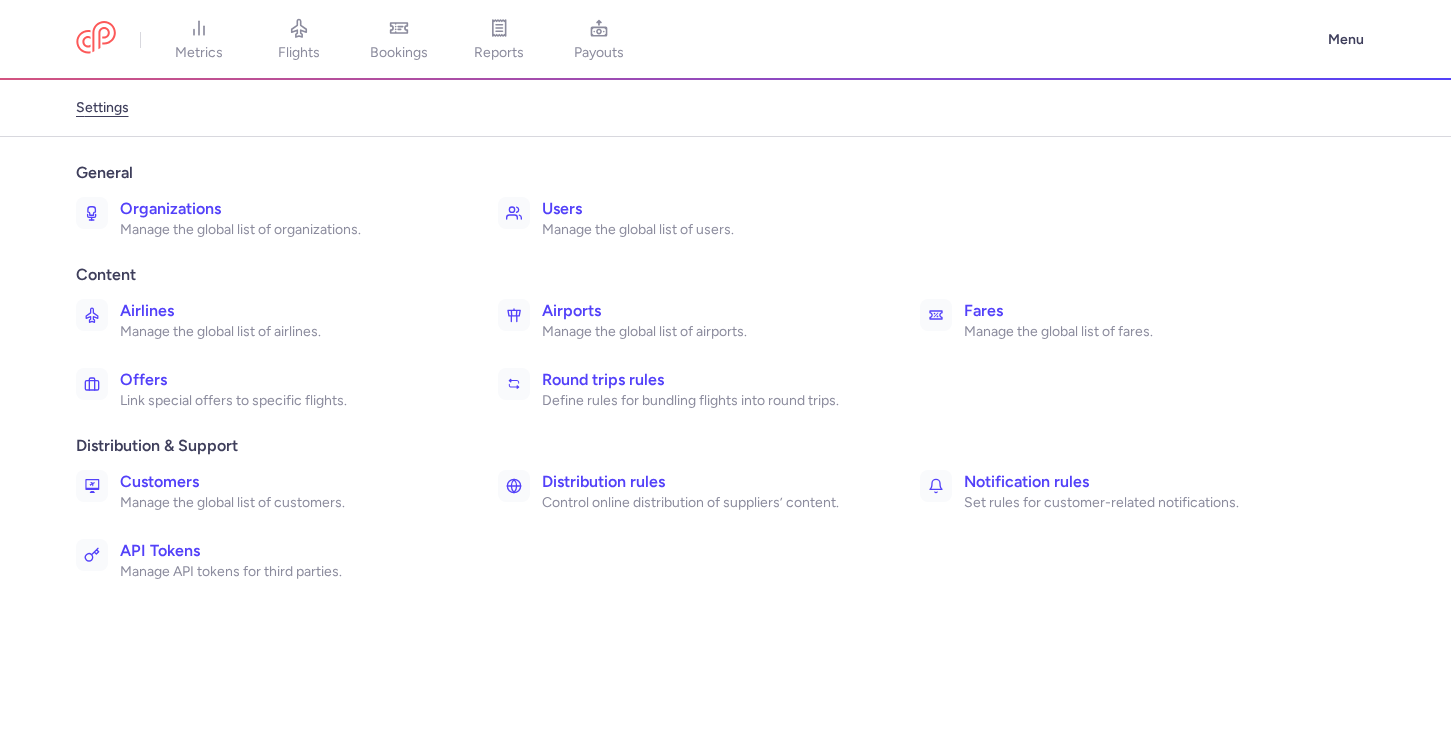 click on "Organizations" at bounding box center [287, 209] 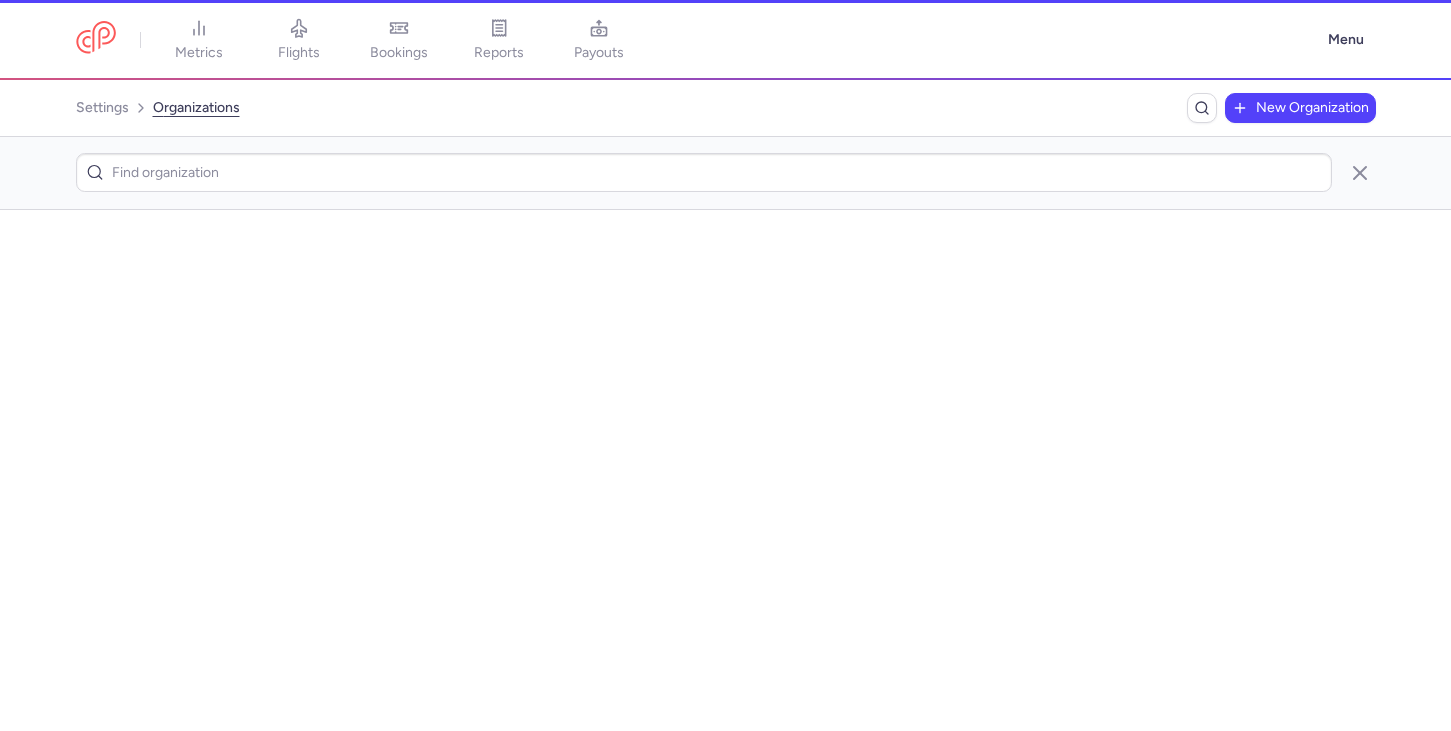 scroll, scrollTop: 0, scrollLeft: 0, axis: both 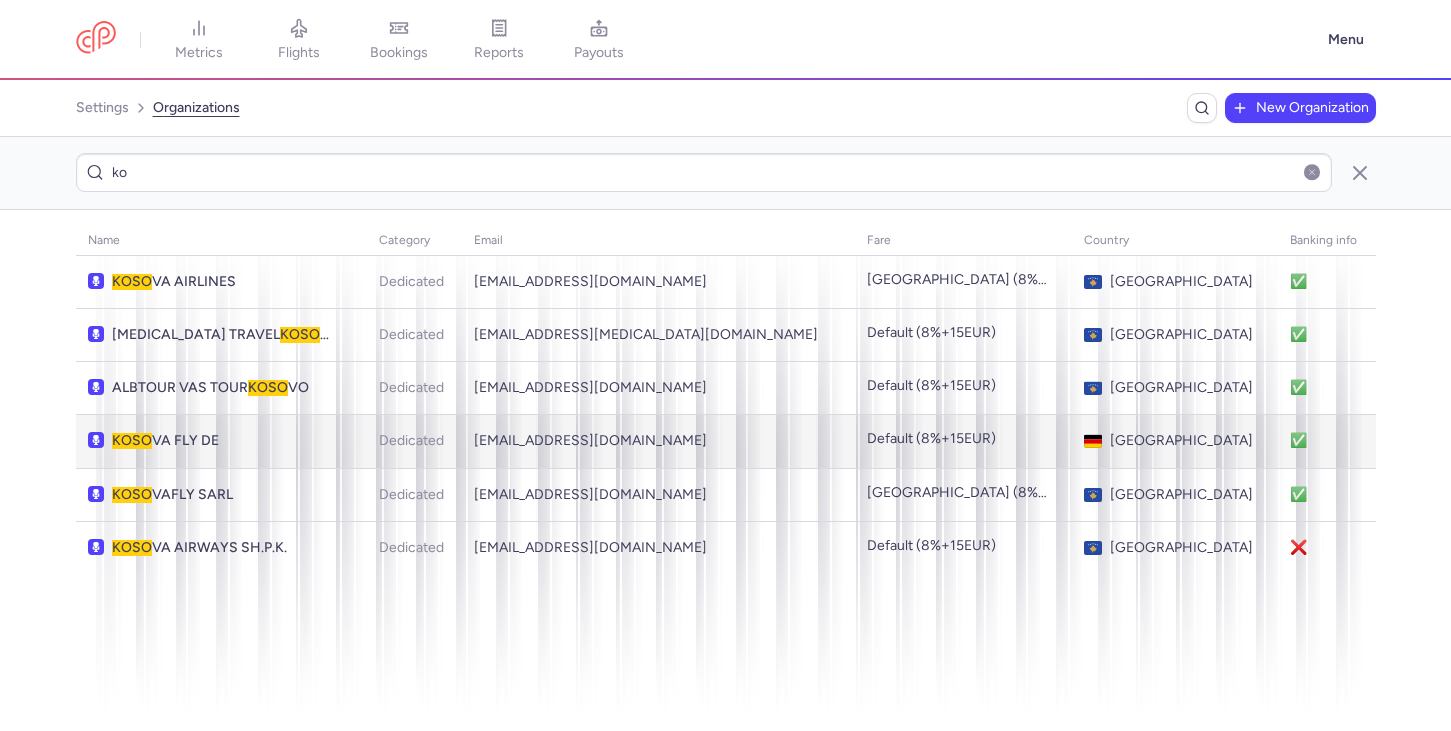 type on "k" 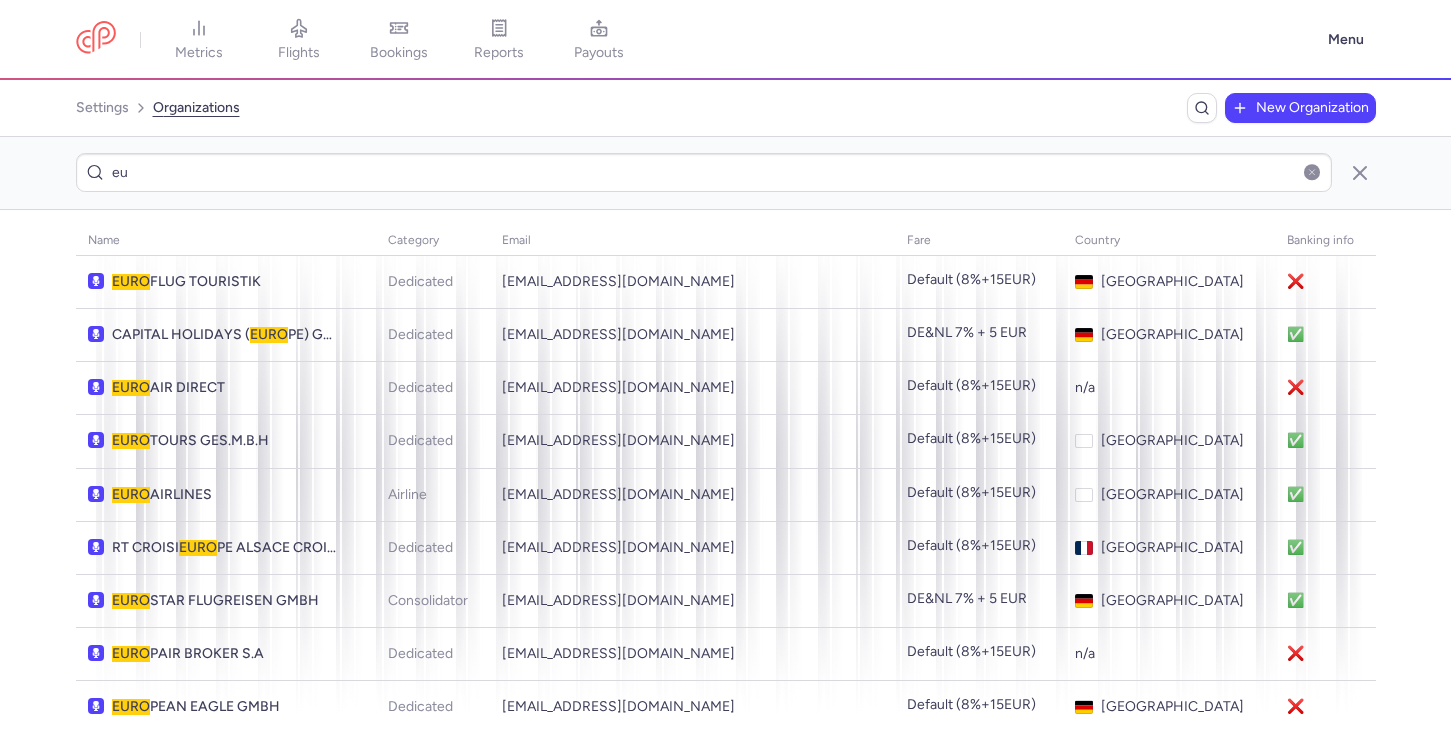 type on "e" 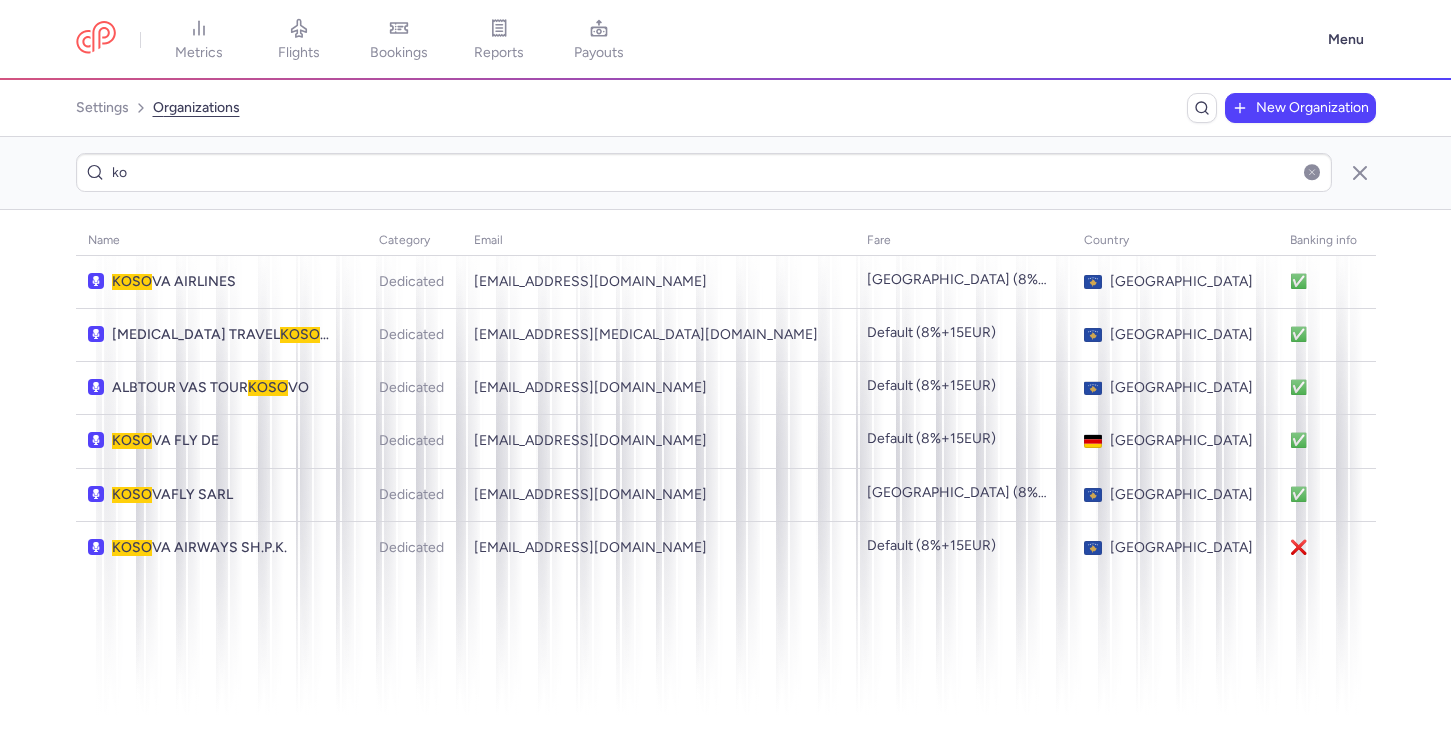 type on "k" 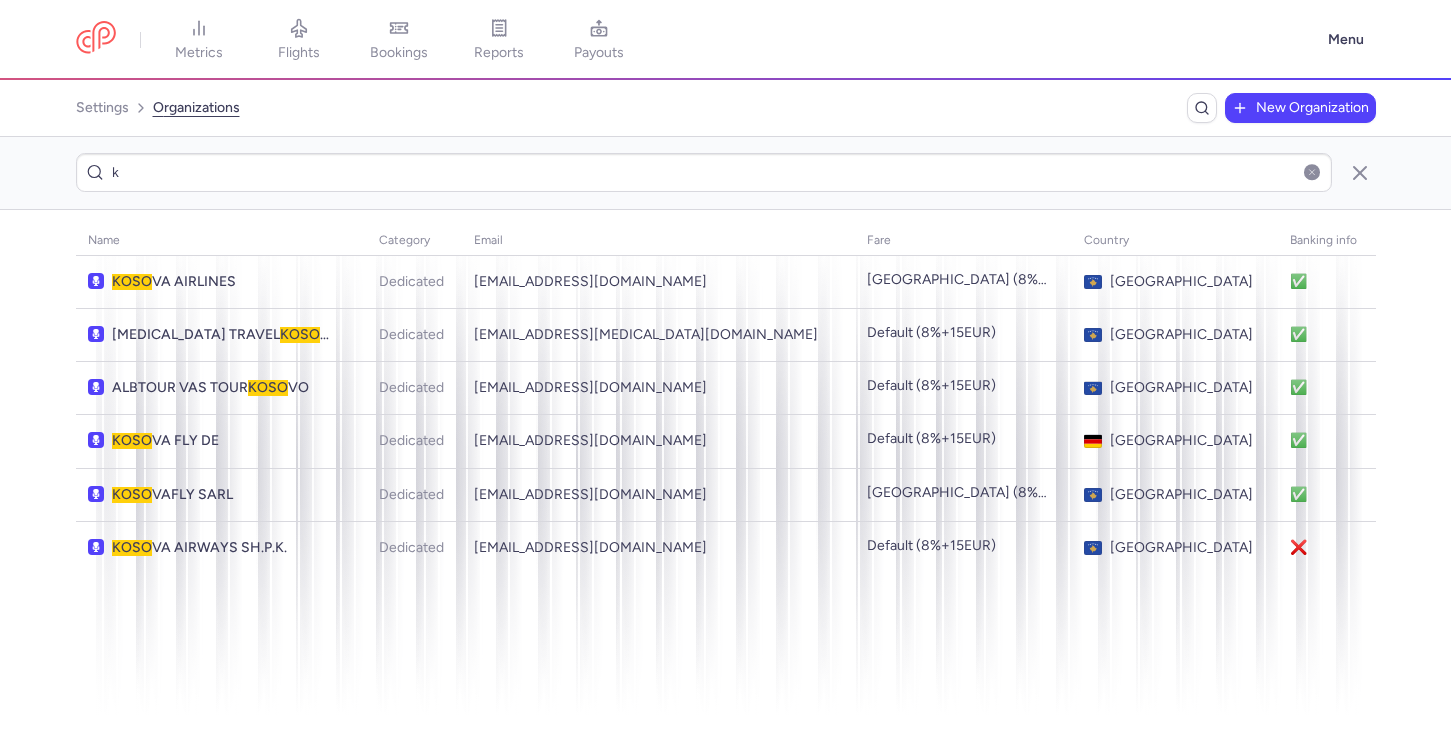type 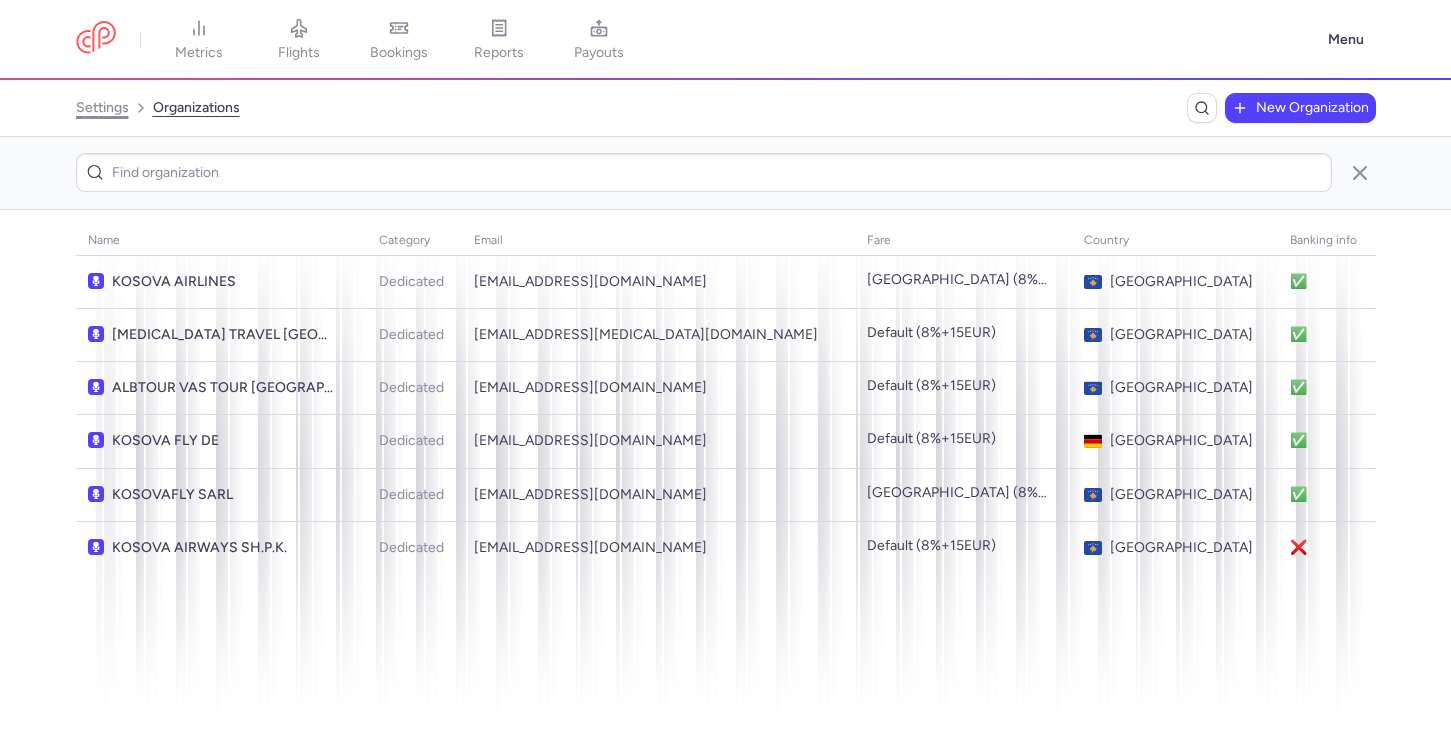 click on "settings" at bounding box center [102, 108] 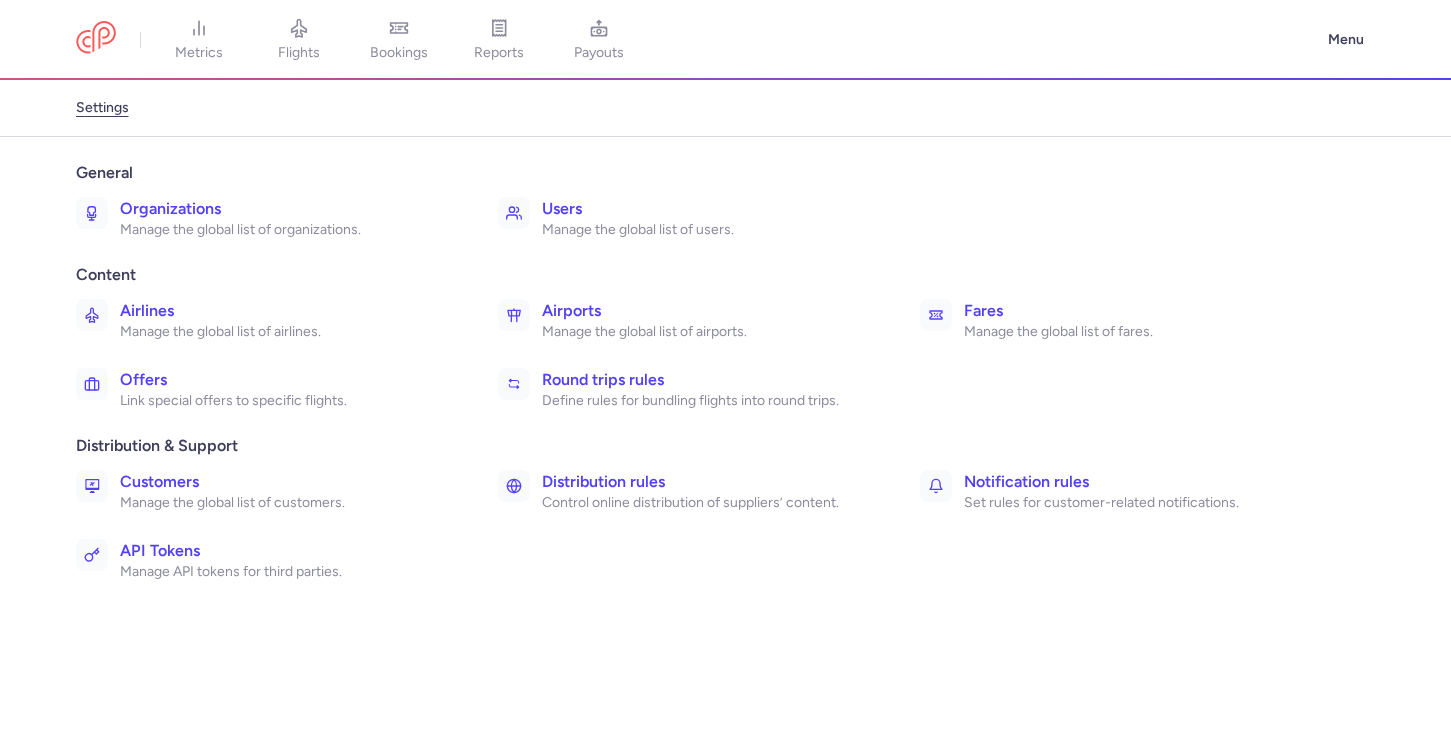 click on "Users" at bounding box center (709, 209) 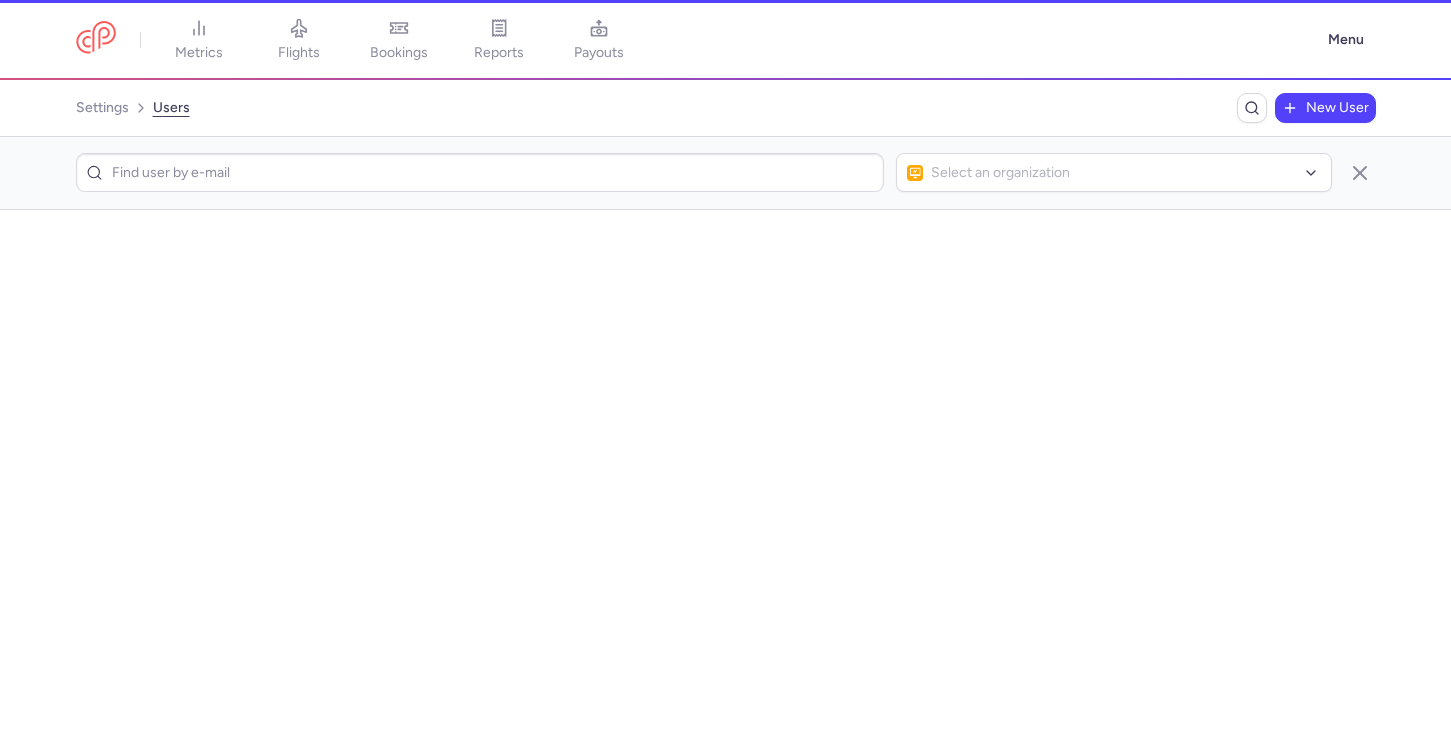 scroll, scrollTop: 0, scrollLeft: 0, axis: both 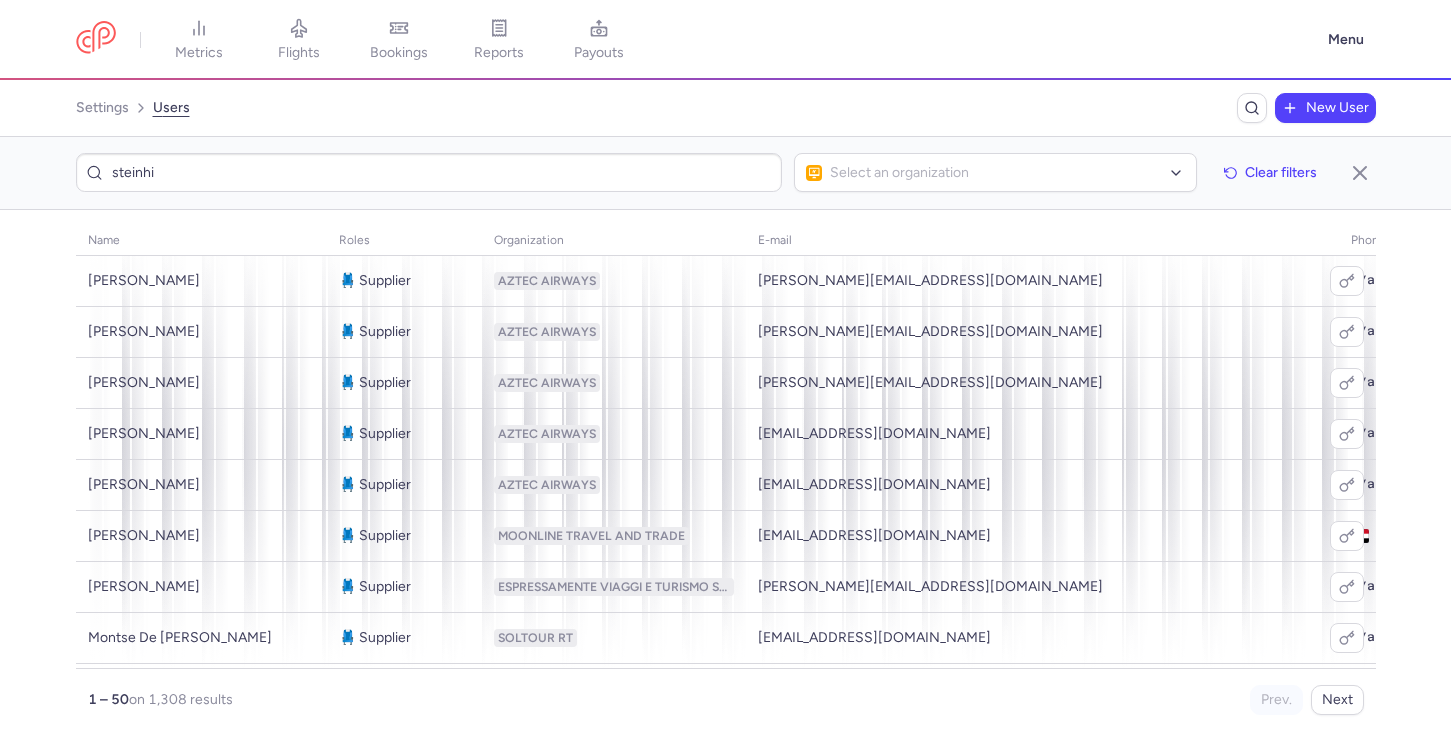 type on "steinhil" 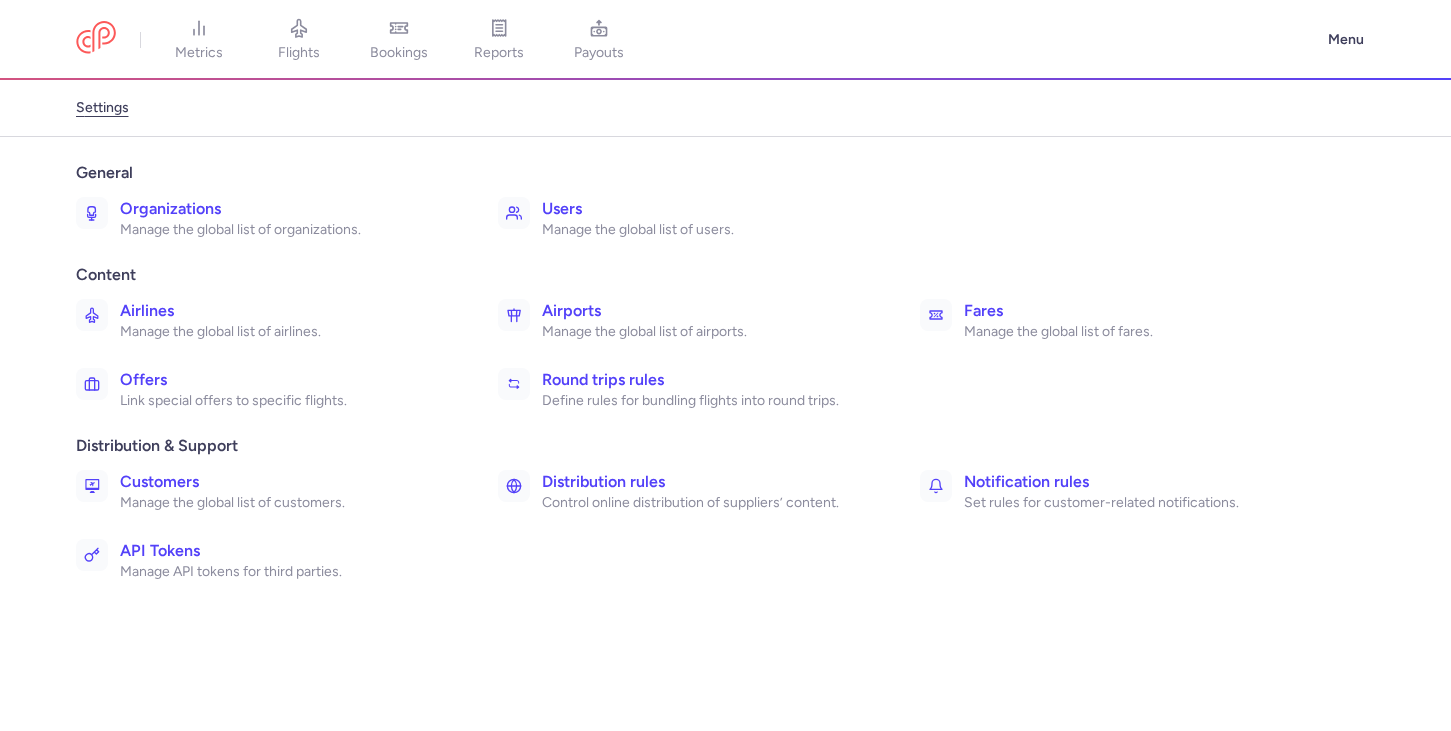 click on "Organizations" at bounding box center (287, 209) 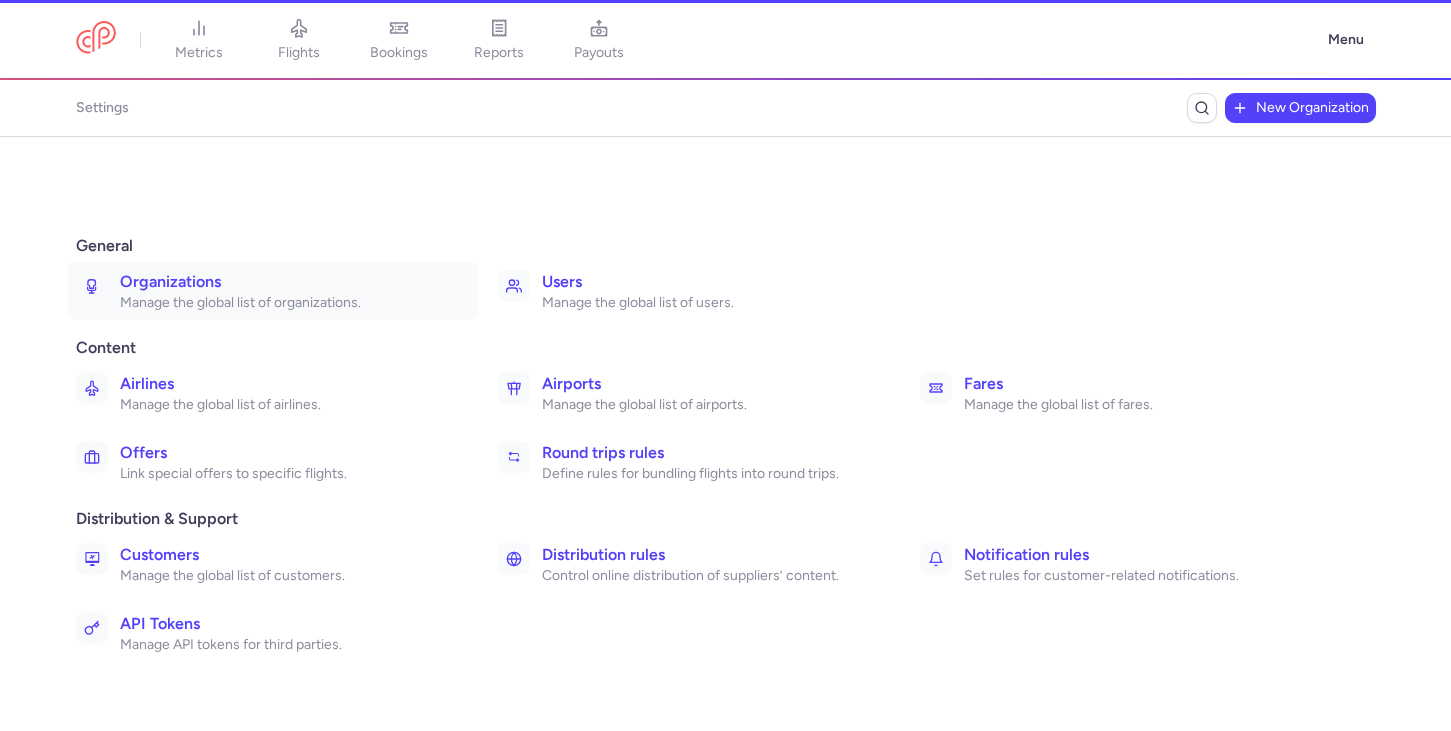 scroll, scrollTop: 0, scrollLeft: 0, axis: both 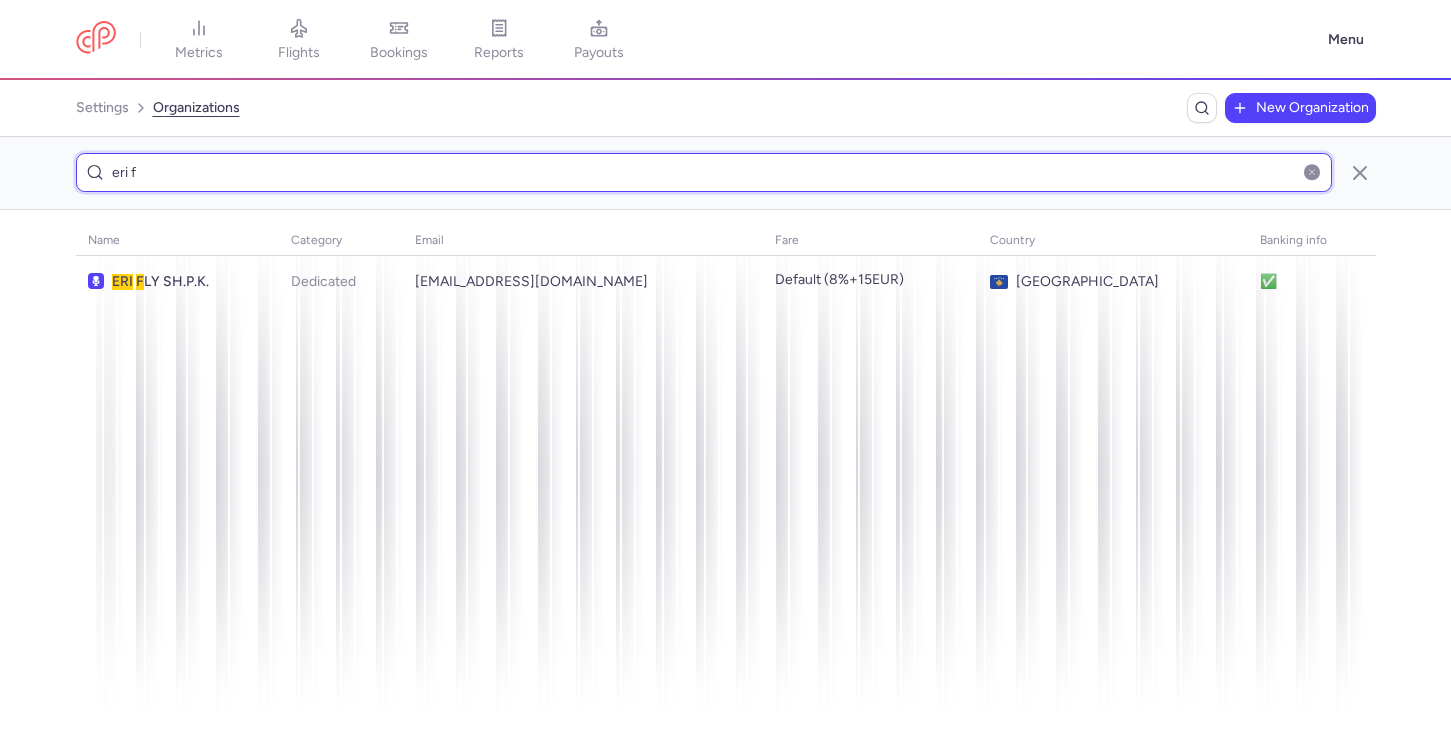 click on "eri f" at bounding box center (704, 172) 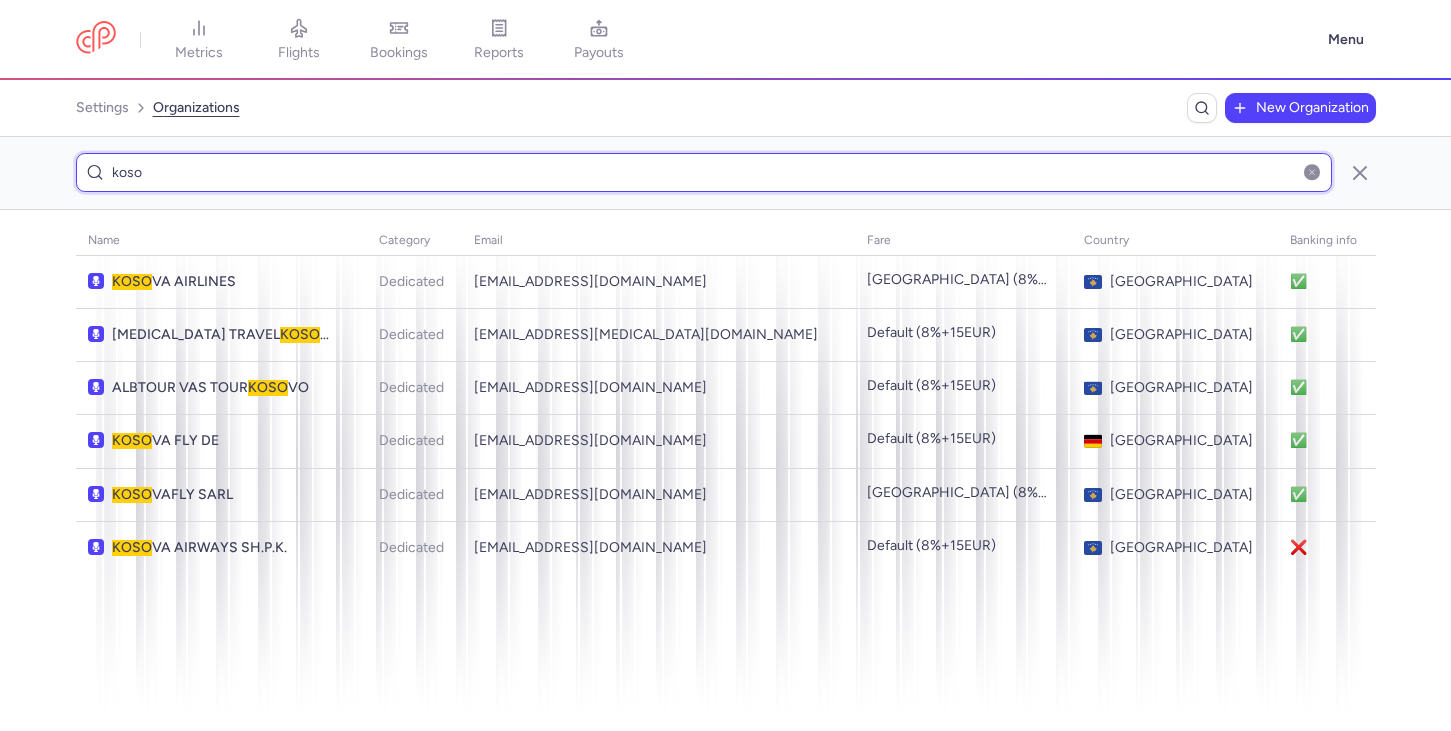 type on "koso" 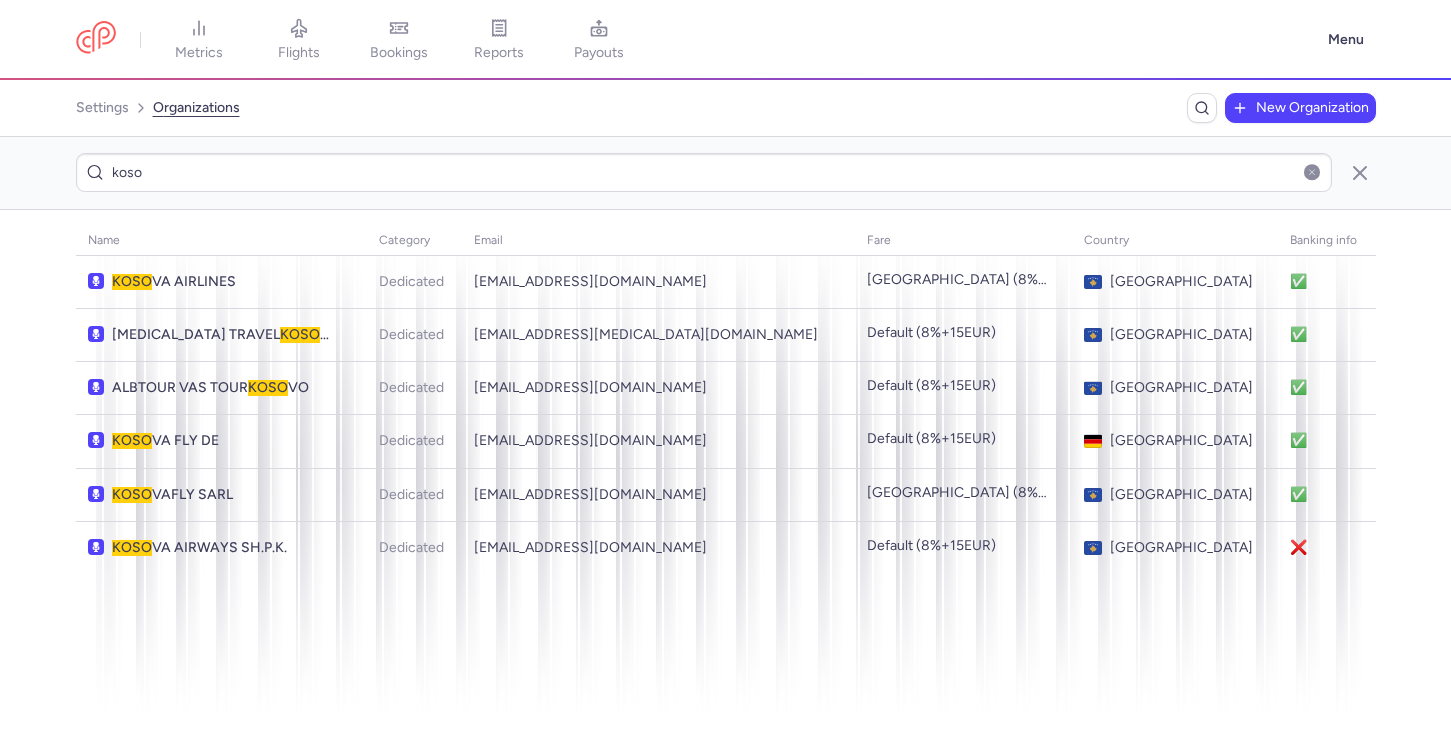 click on "Menu" at bounding box center (1346, 40) 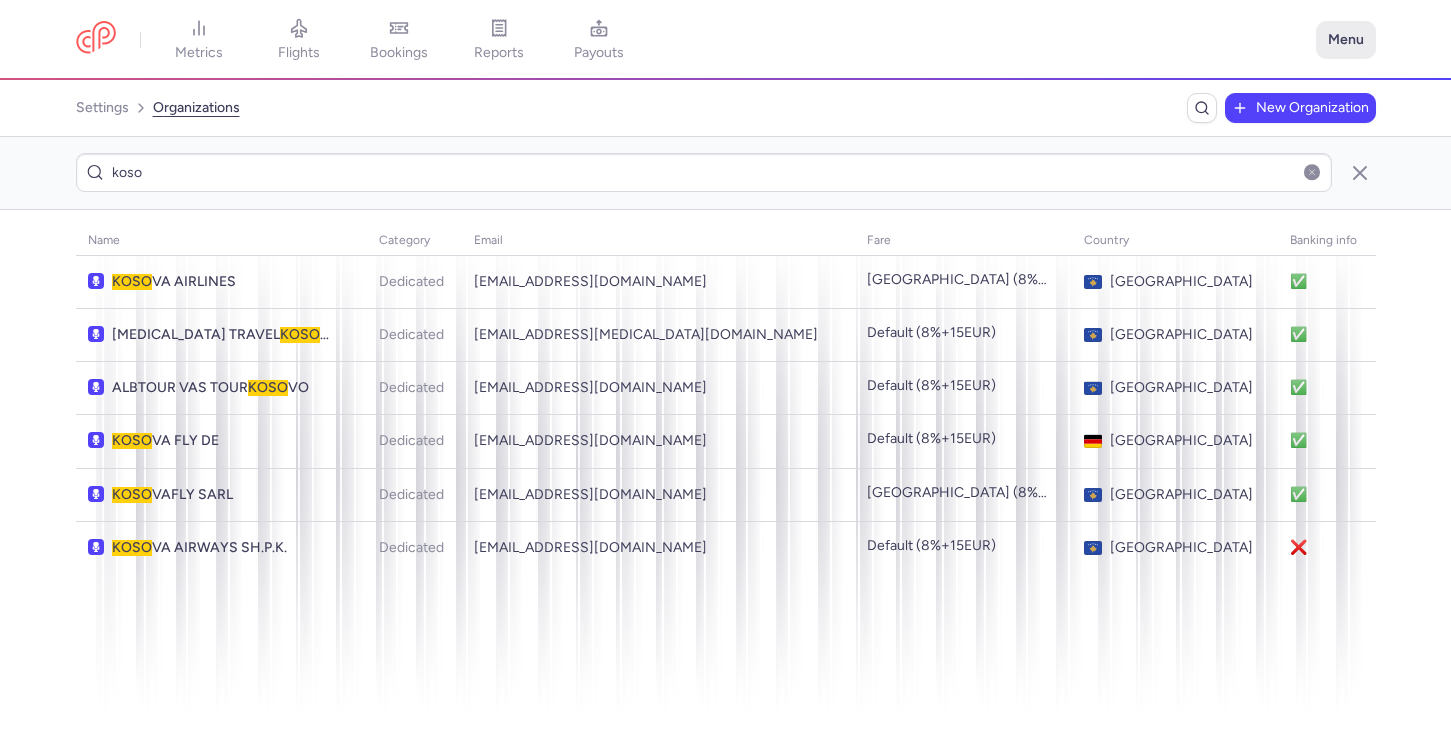 click on "Menu" at bounding box center (1346, 40) 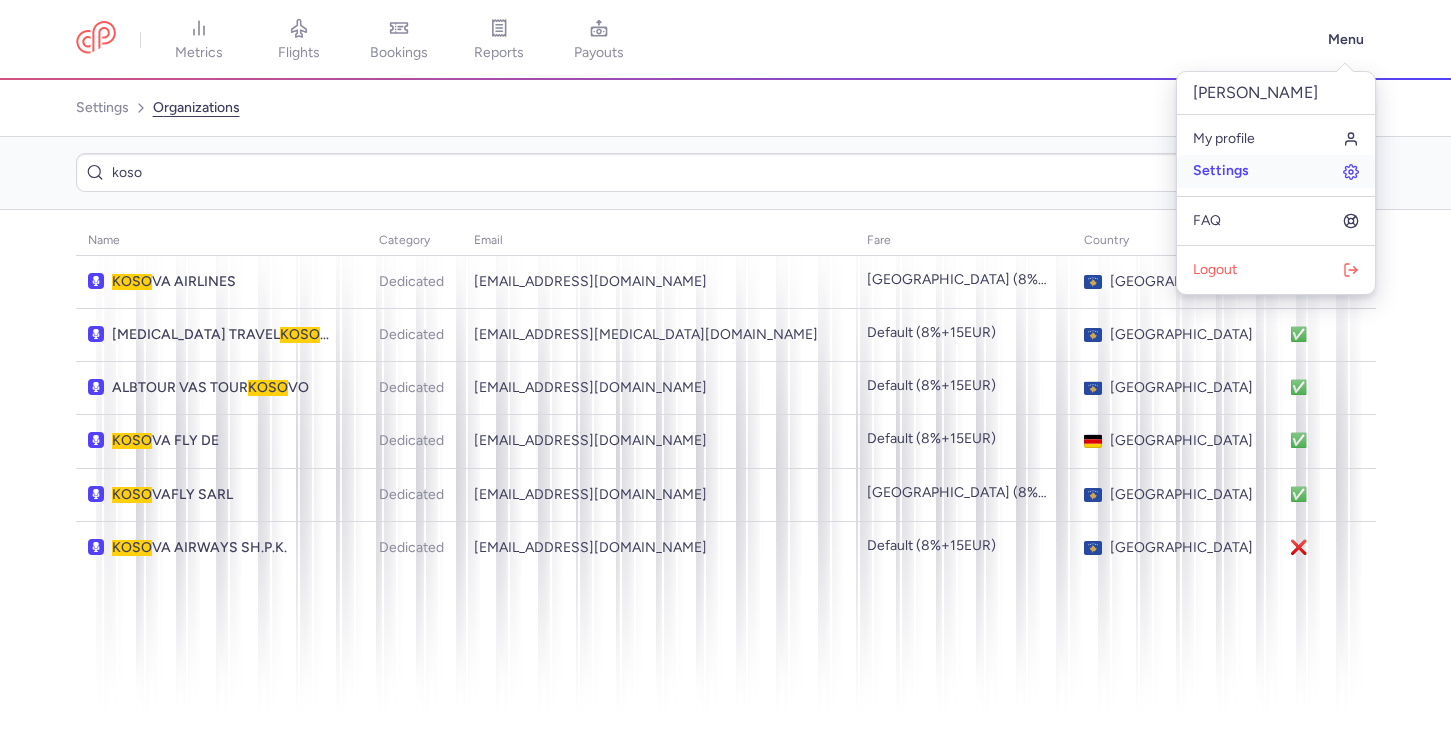 click on "Settings" at bounding box center [1221, 171] 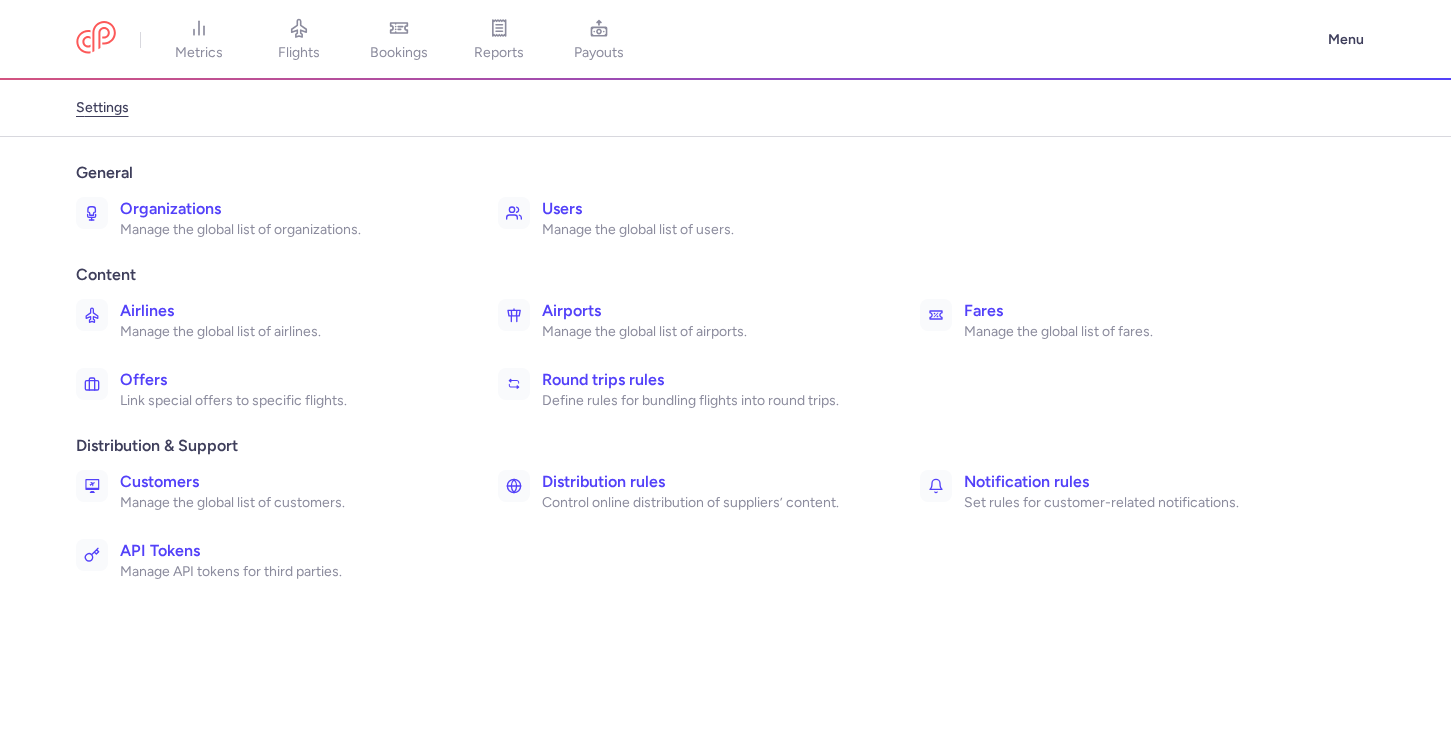 click on "Fares Manage the global list of fares." at bounding box center [1117, 320] 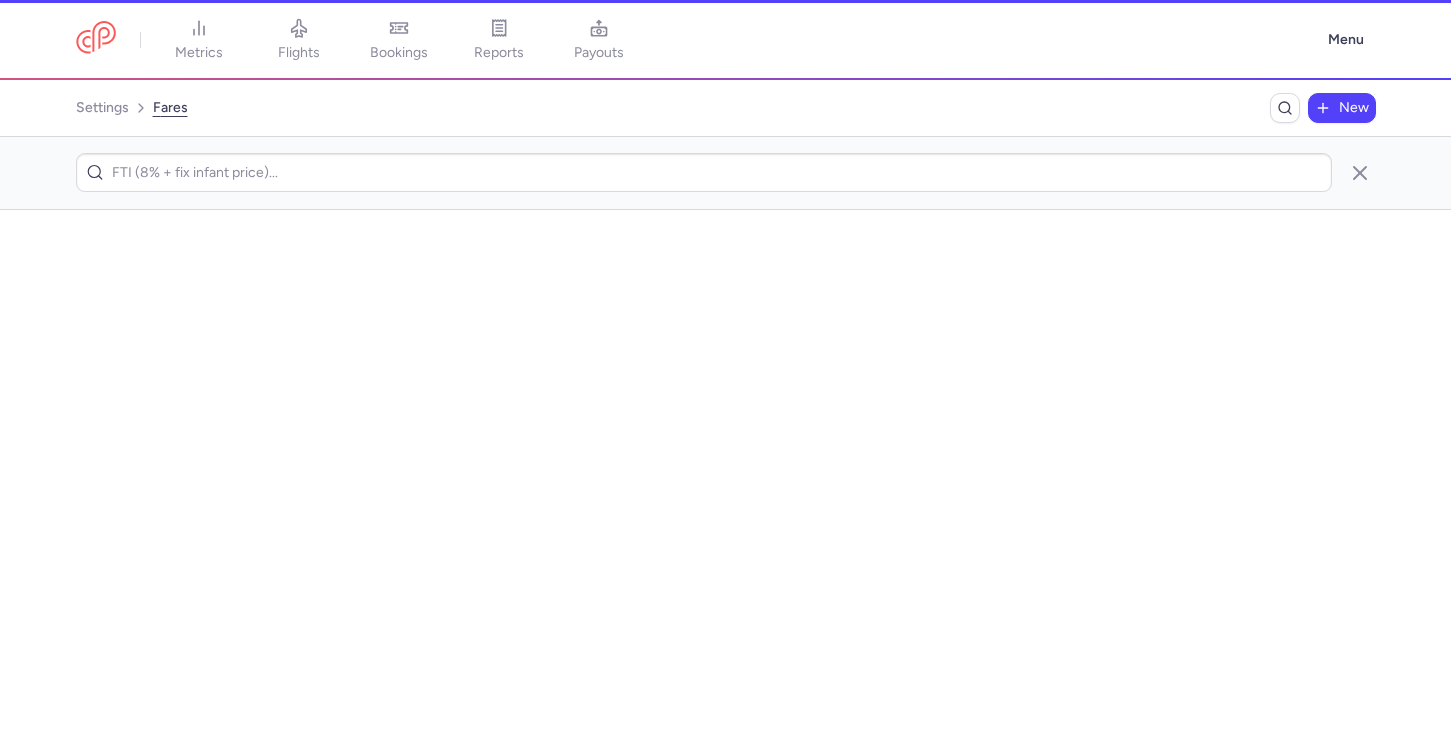 scroll, scrollTop: 0, scrollLeft: 0, axis: both 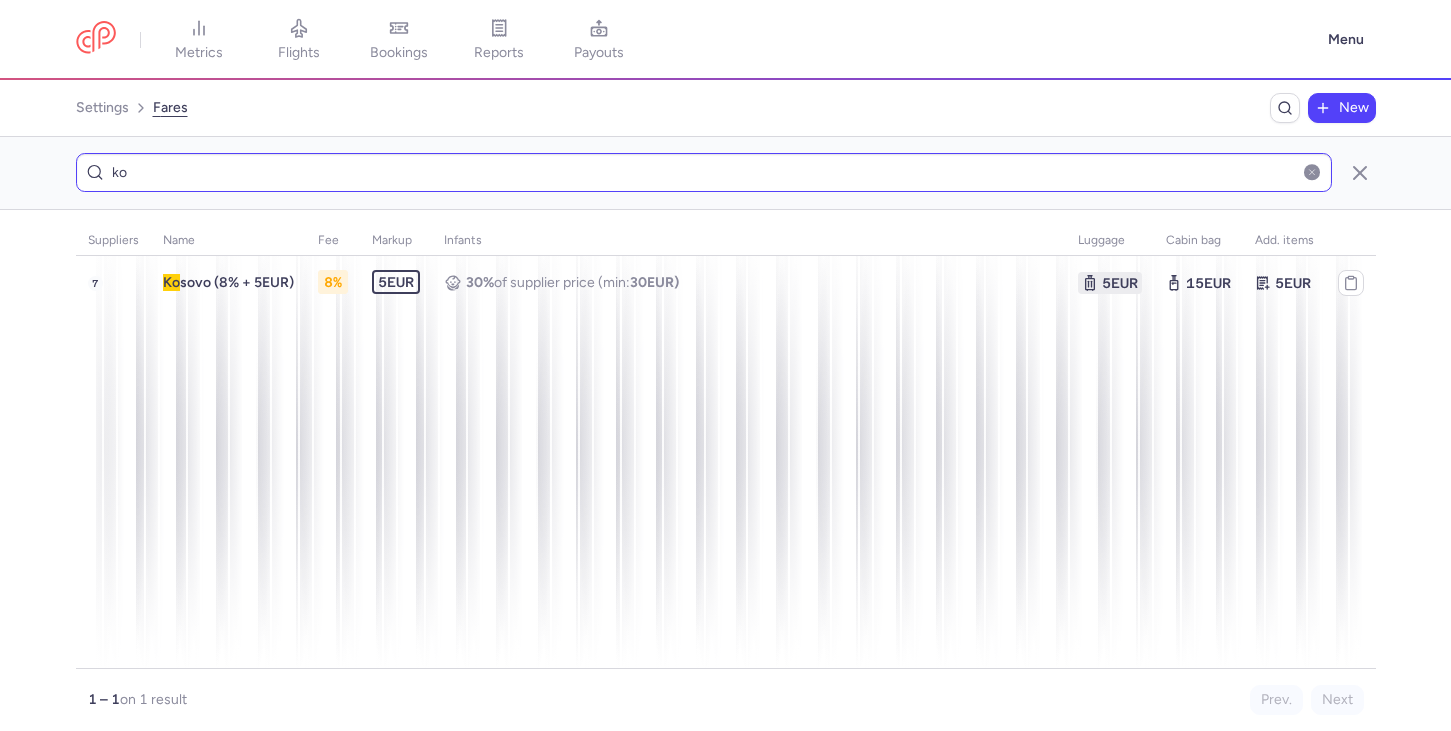 type on "k" 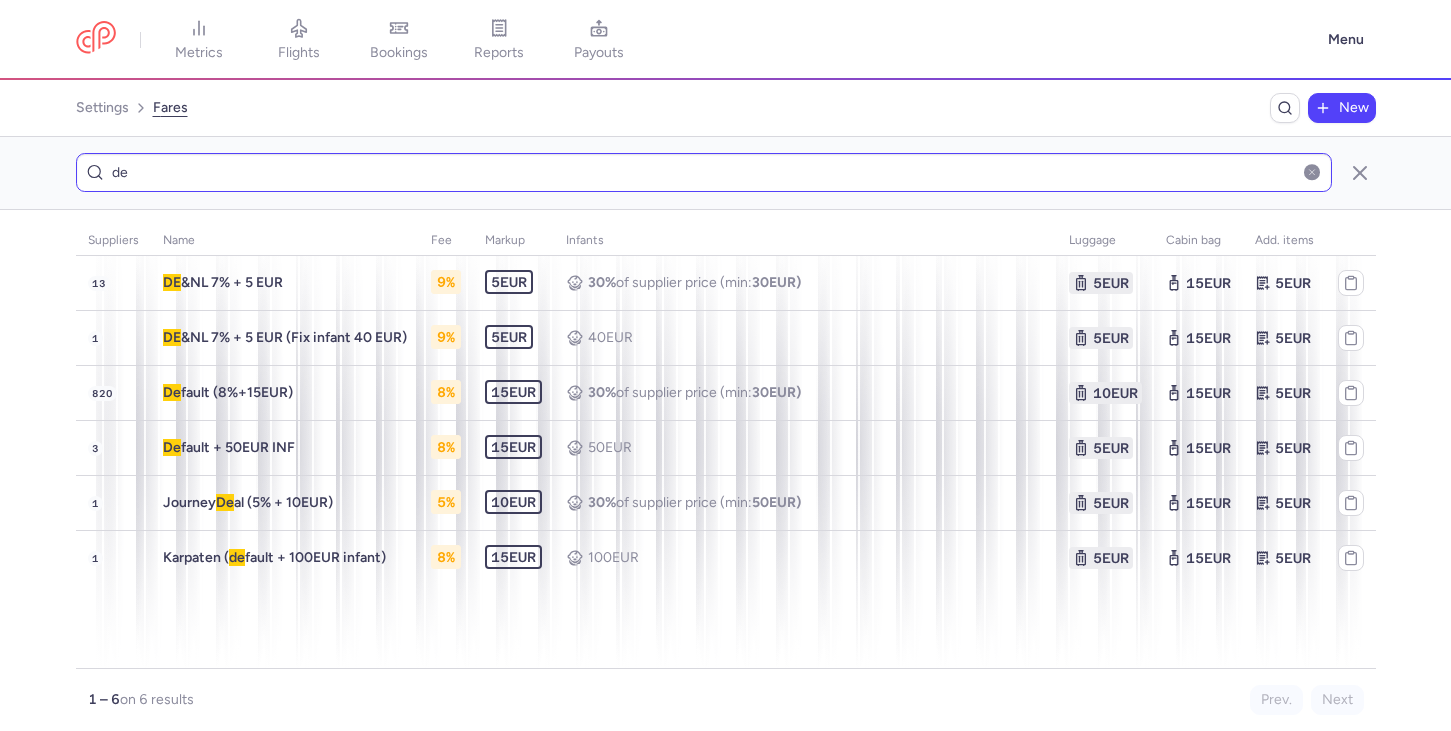 type on "d" 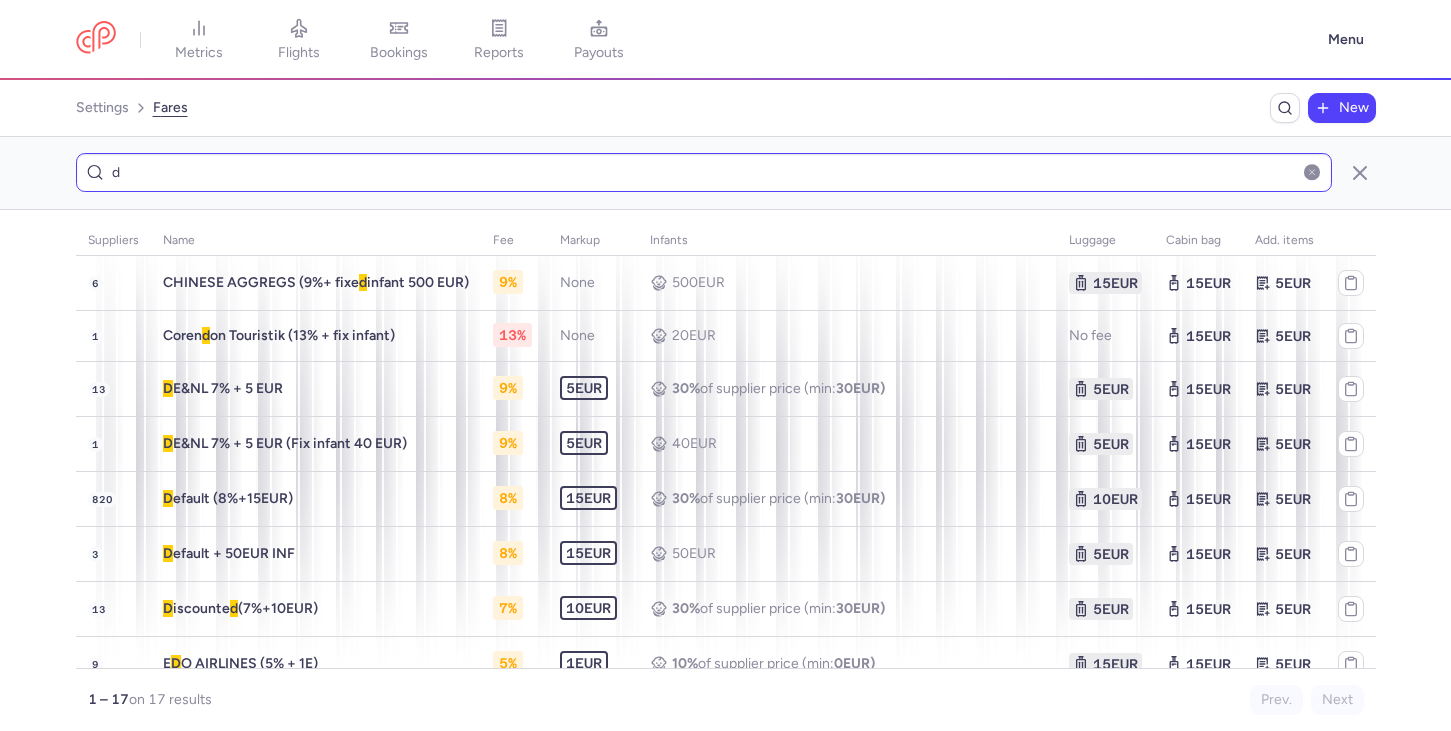 type 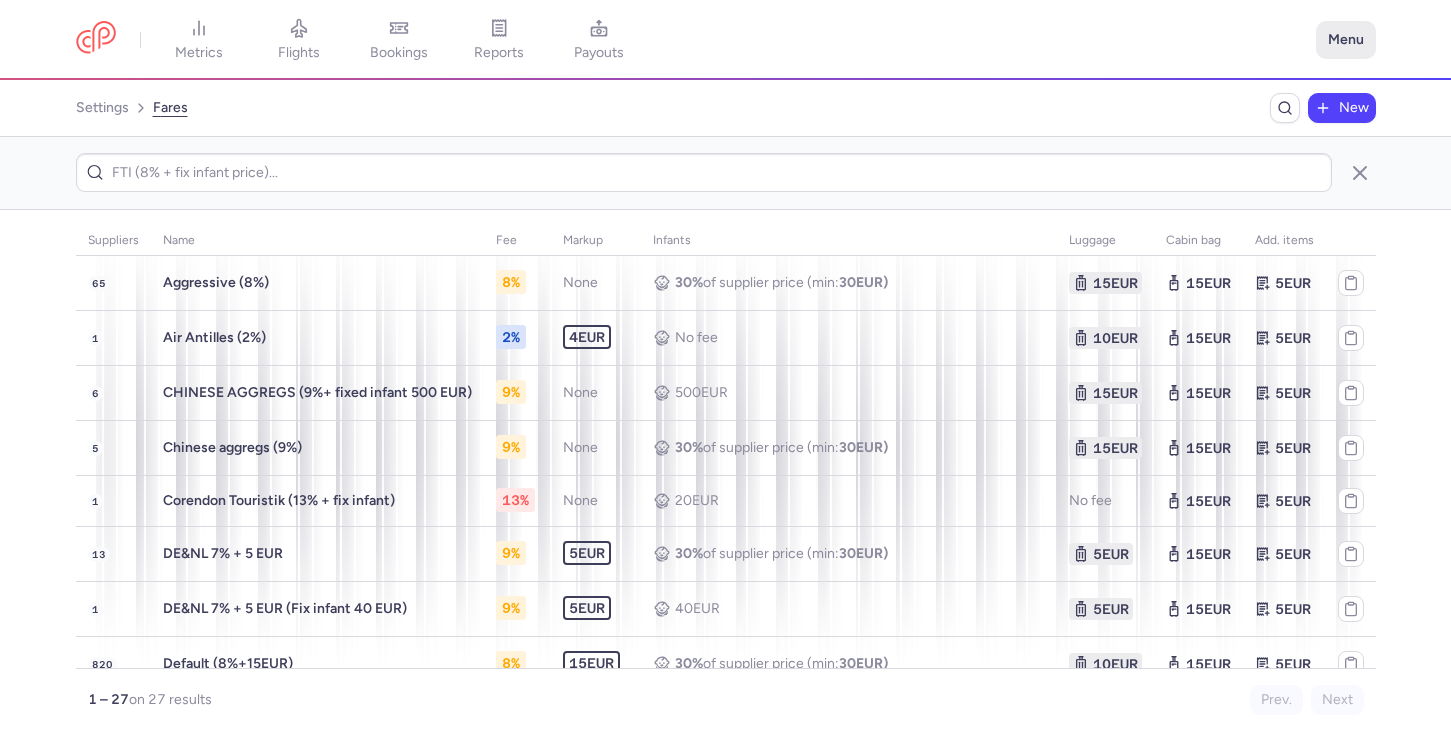 click on "Menu" at bounding box center [1346, 40] 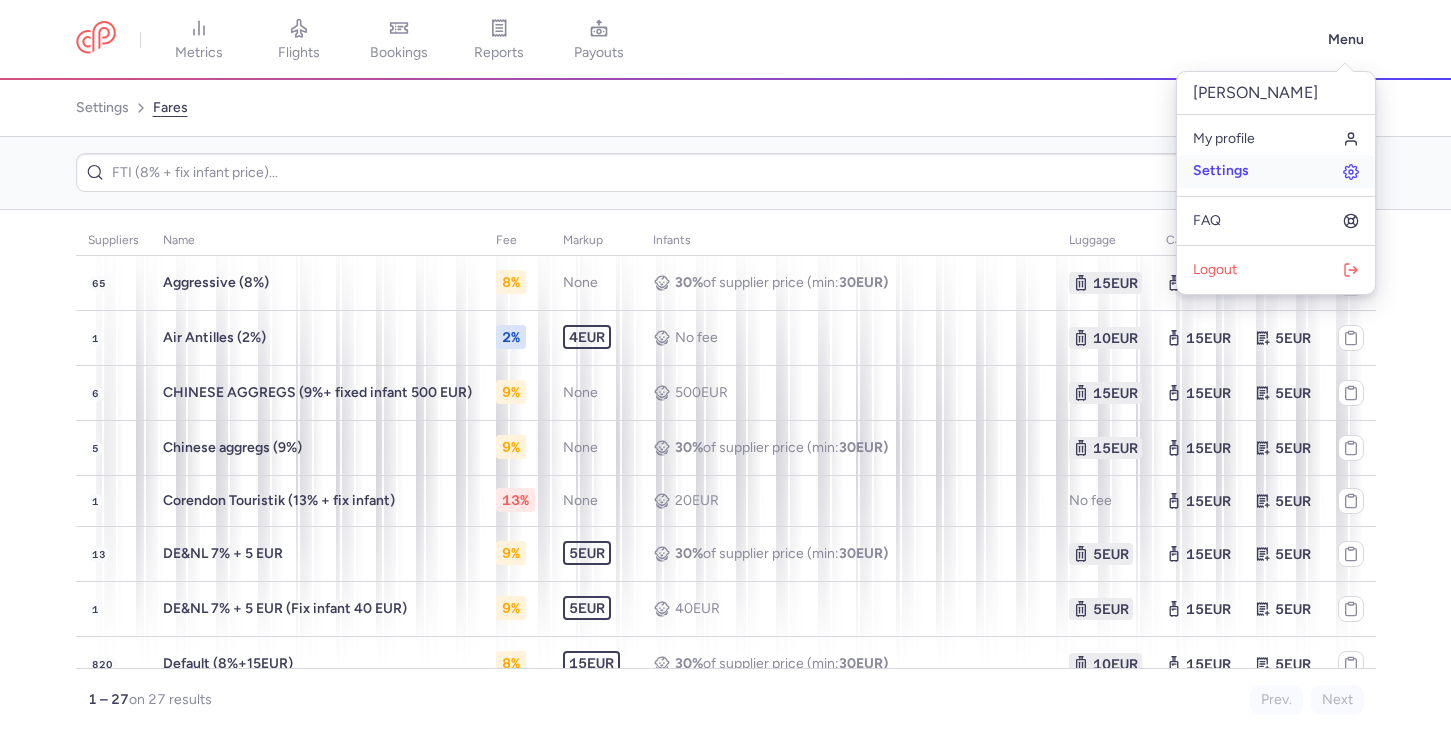 click on "Settings" at bounding box center [1221, 171] 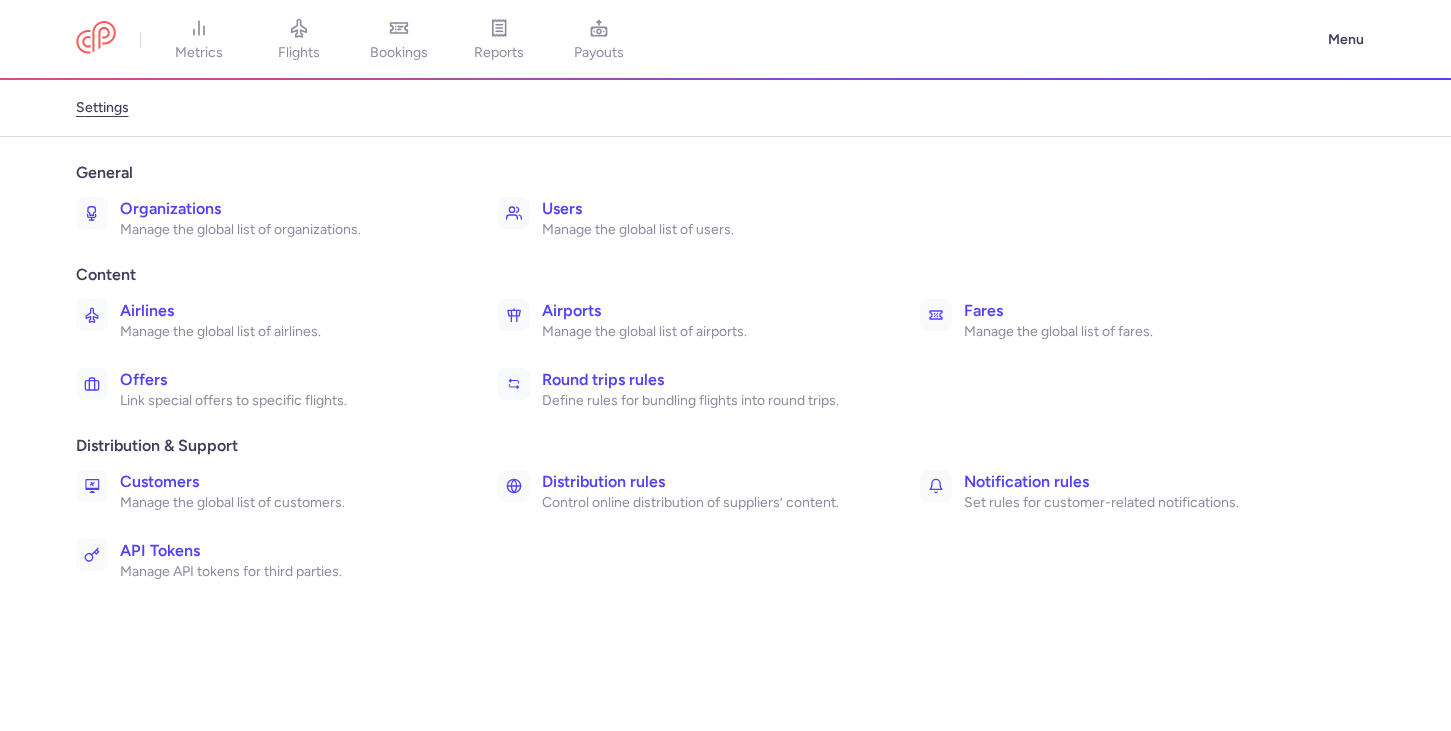 click on "Organizations" at bounding box center [287, 209] 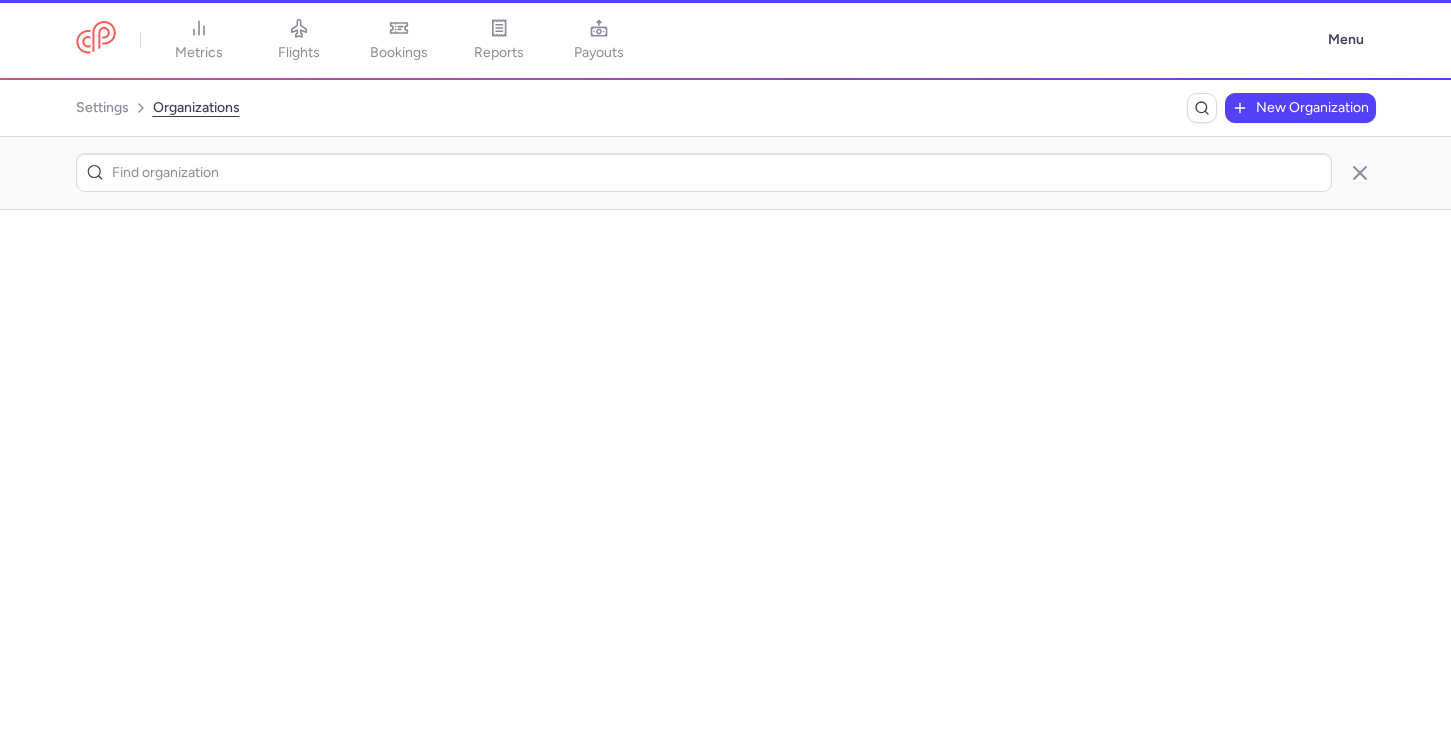 scroll, scrollTop: 0, scrollLeft: 0, axis: both 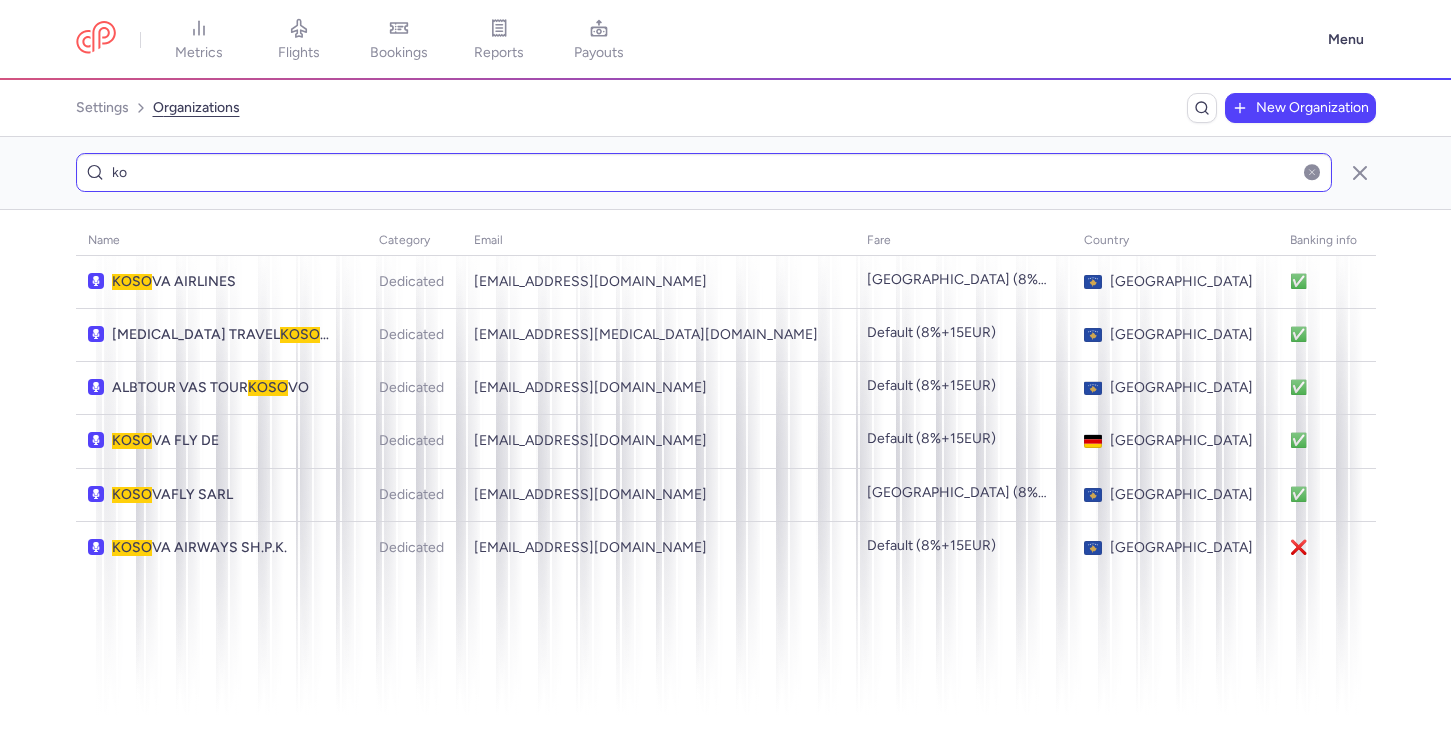 type on "k" 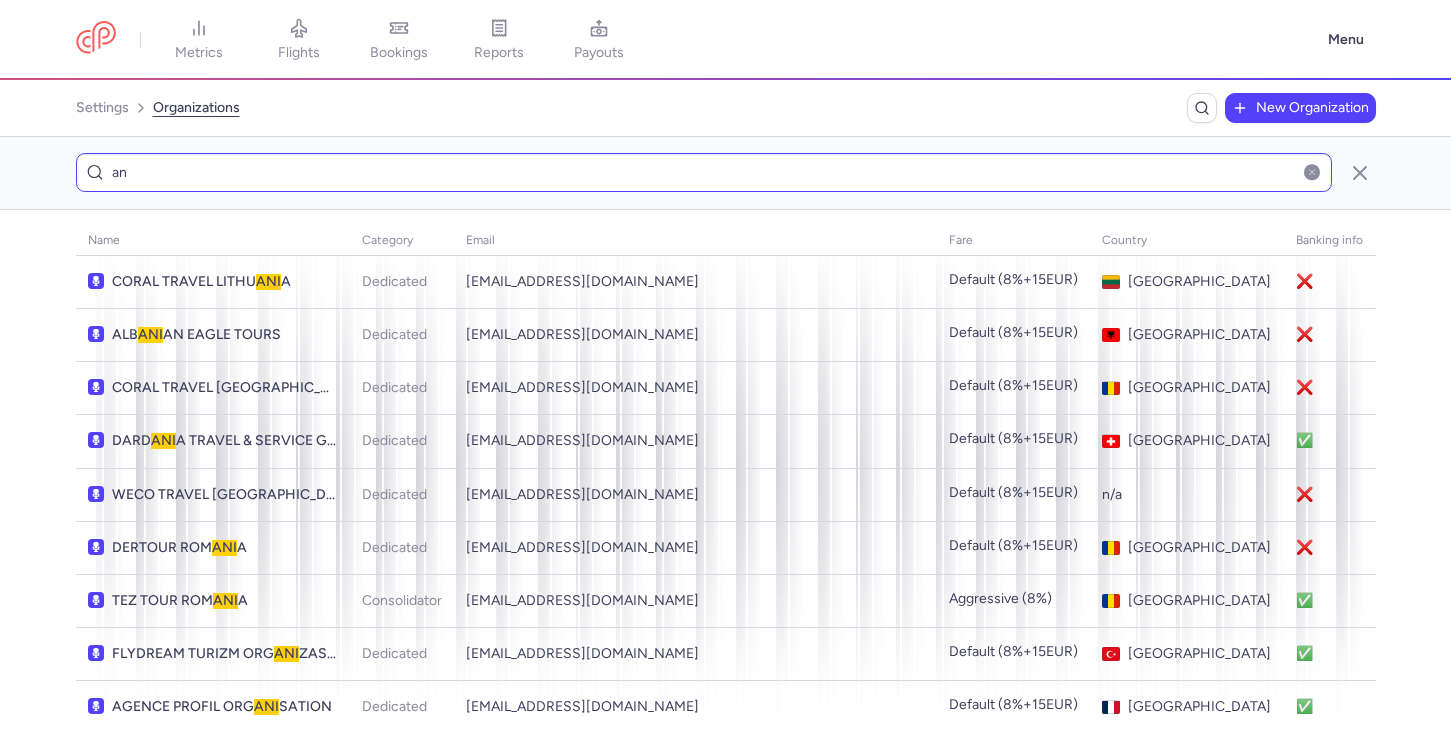 type on "a" 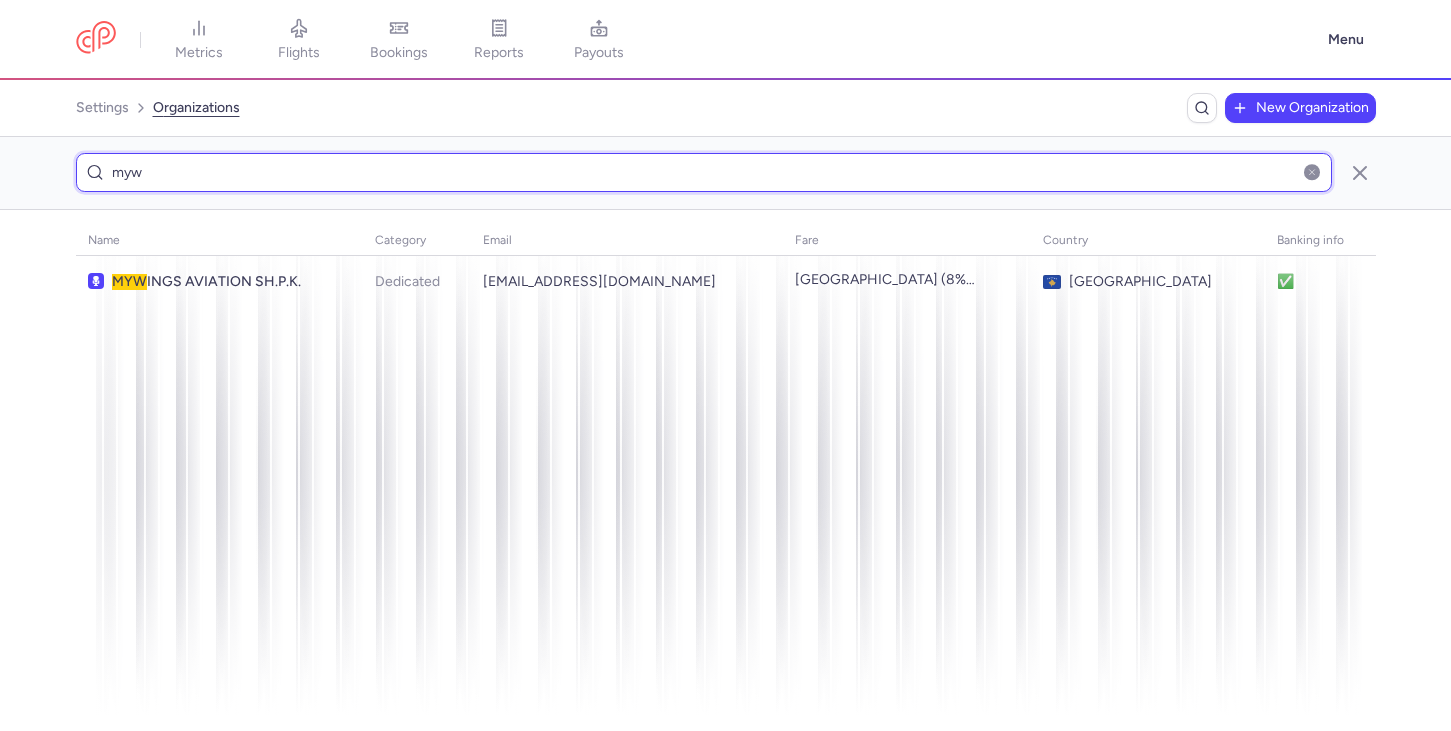 click on "myw" at bounding box center [704, 172] 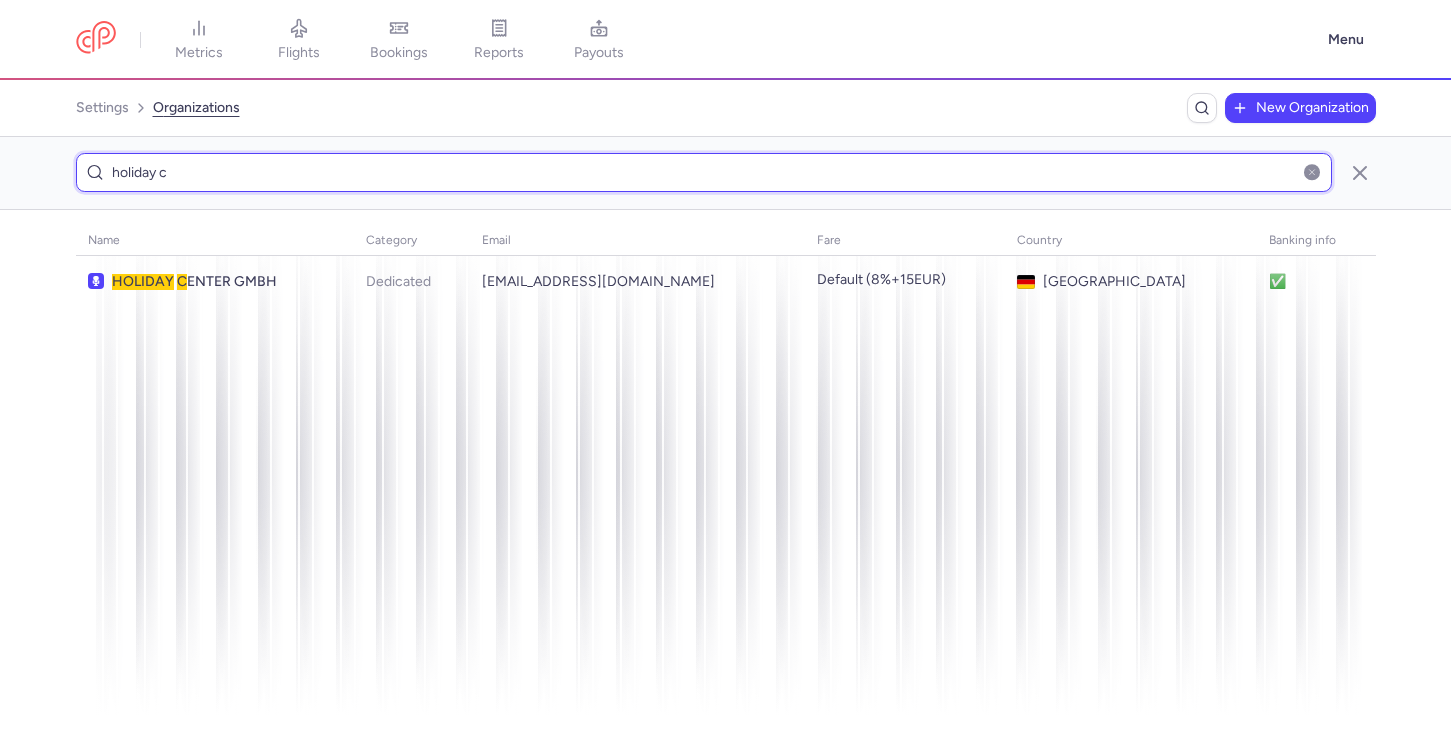 type on "holiday c" 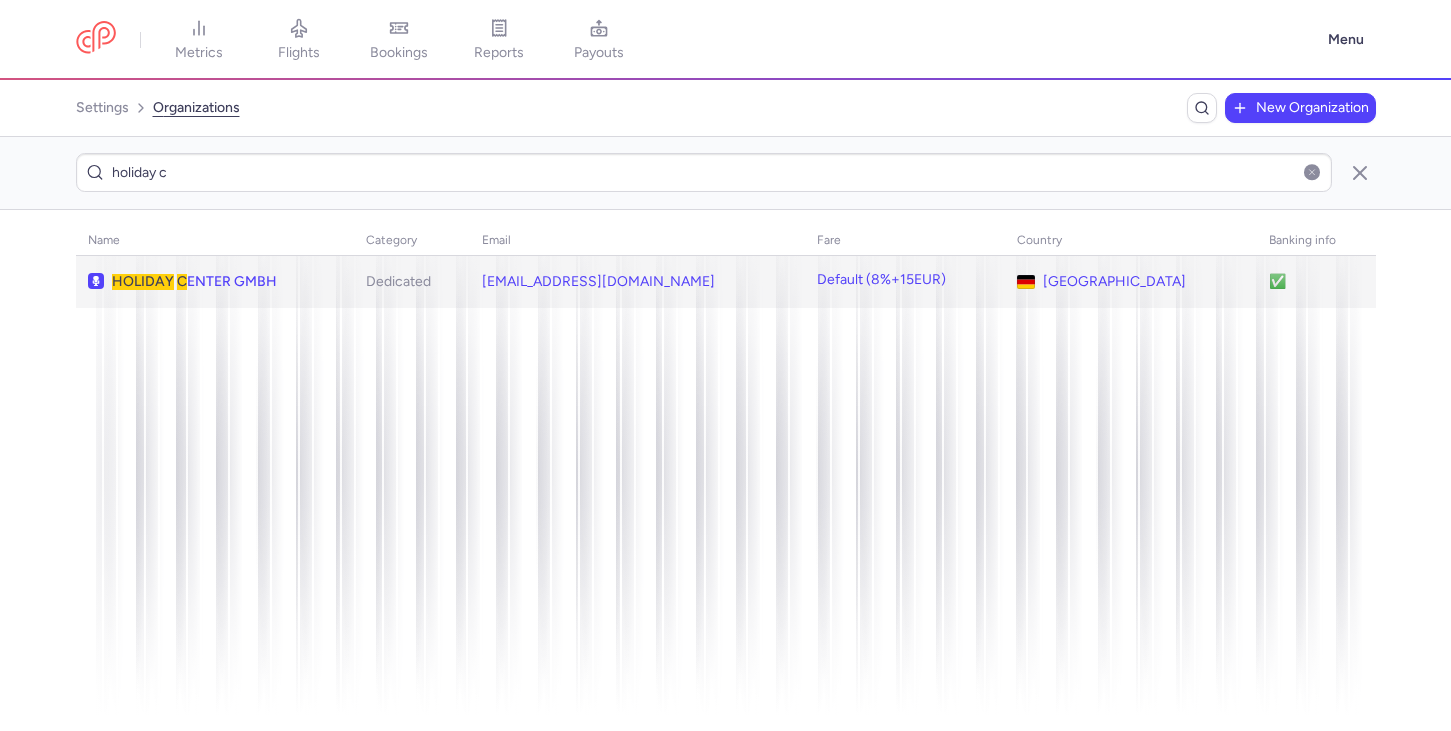 click on "[EMAIL_ADDRESS][DOMAIN_NAME]" 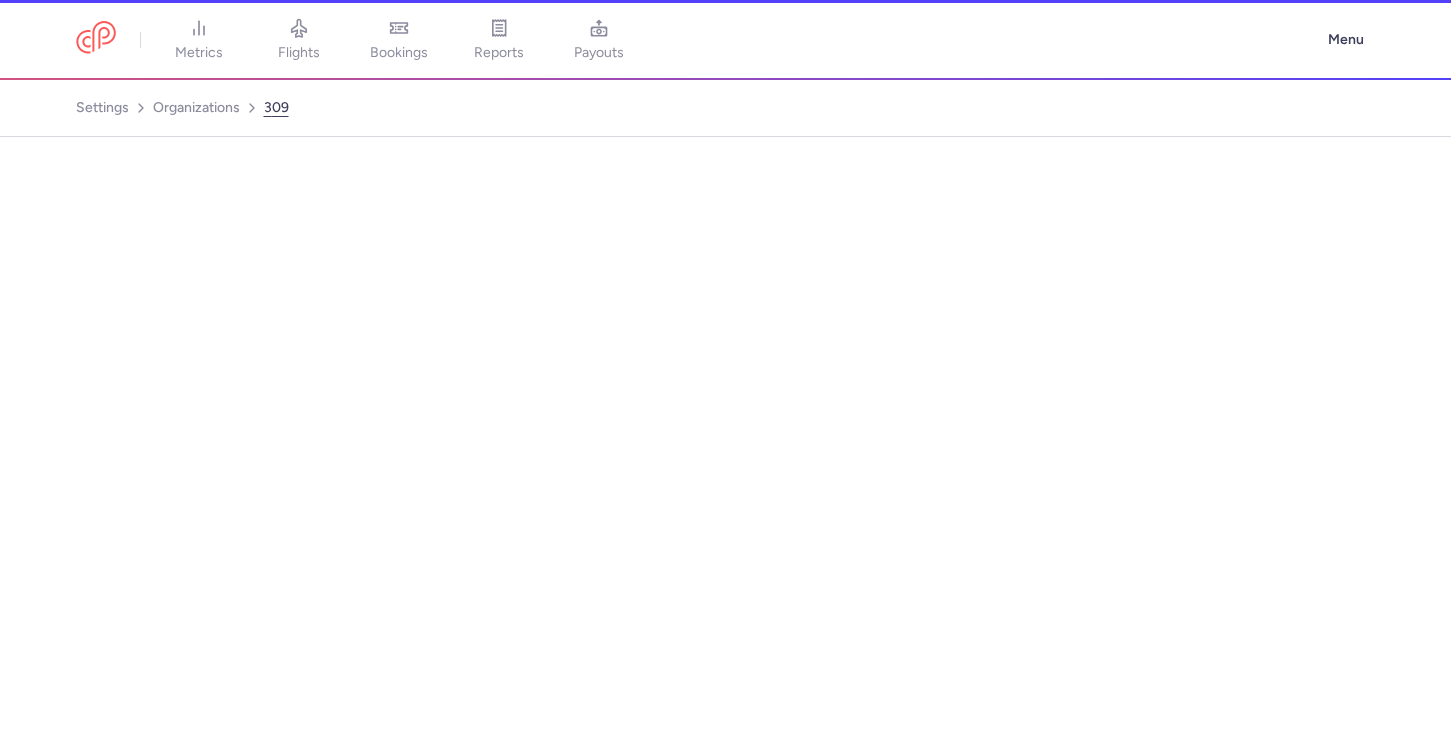 scroll, scrollTop: 0, scrollLeft: 0, axis: both 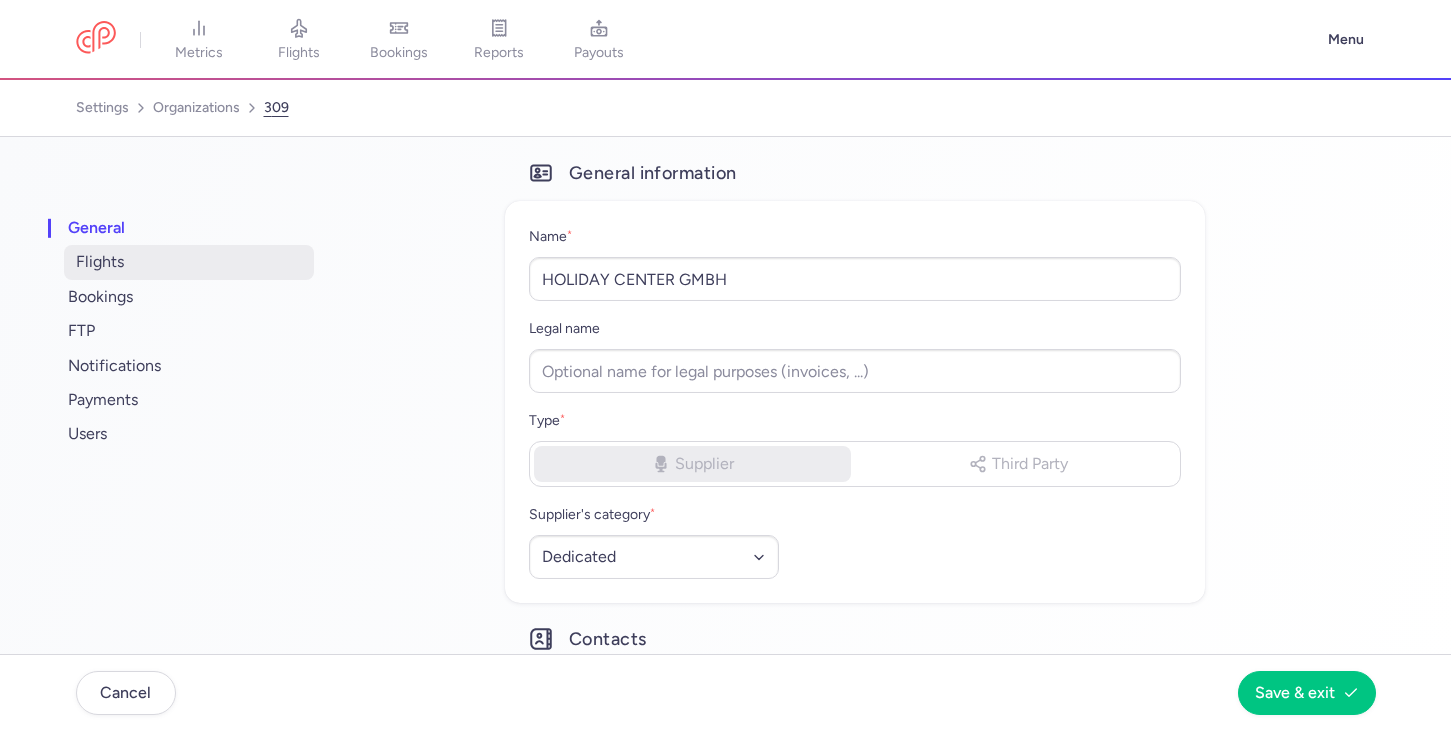 click on "flights" at bounding box center (189, 262) 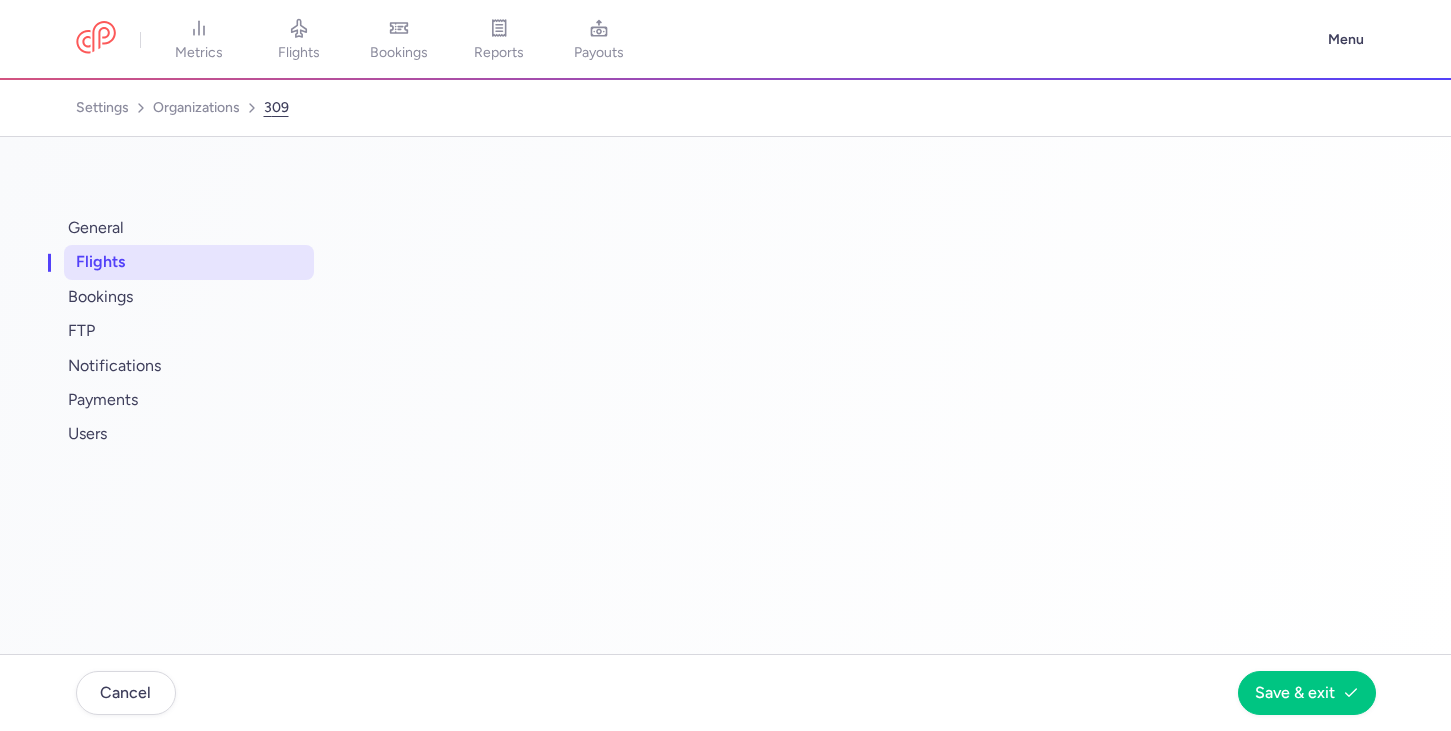 select on "days" 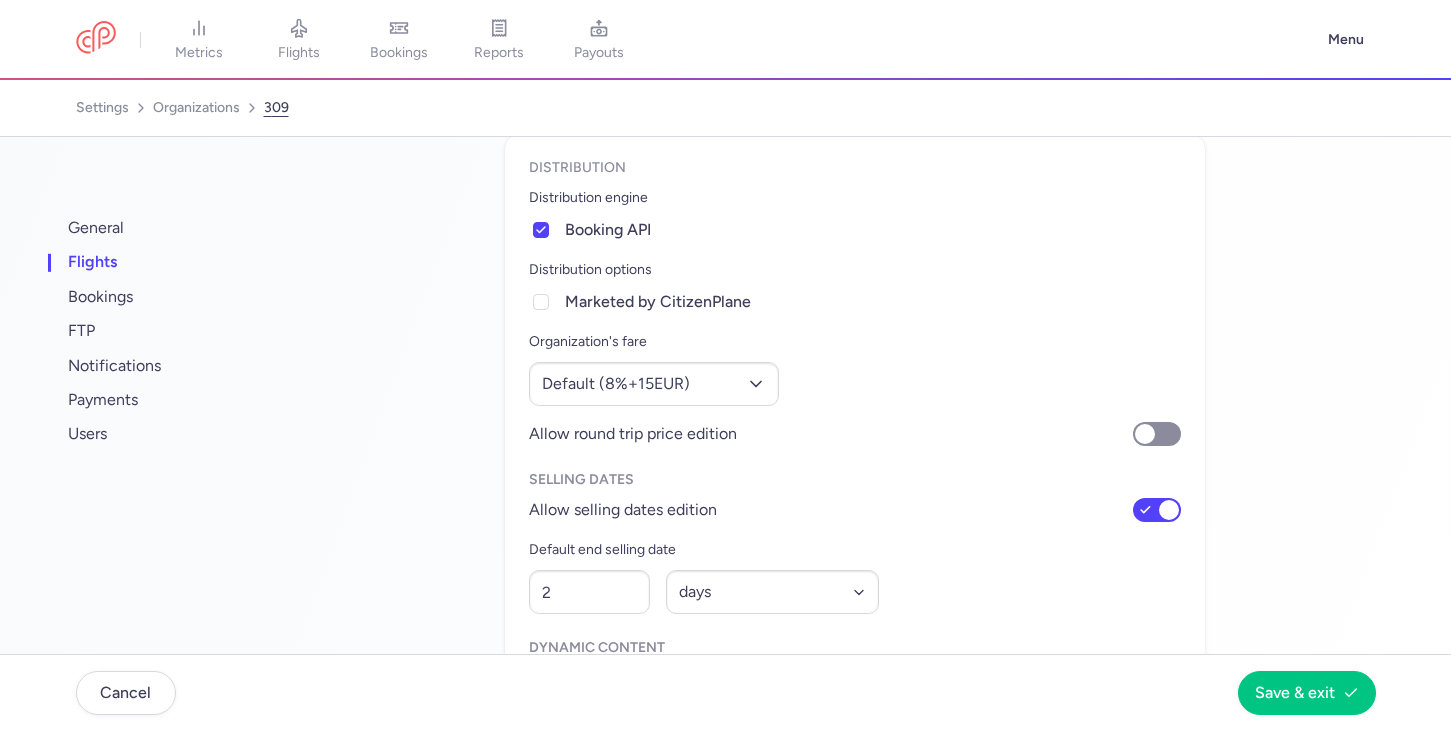 scroll, scrollTop: 68, scrollLeft: 0, axis: vertical 